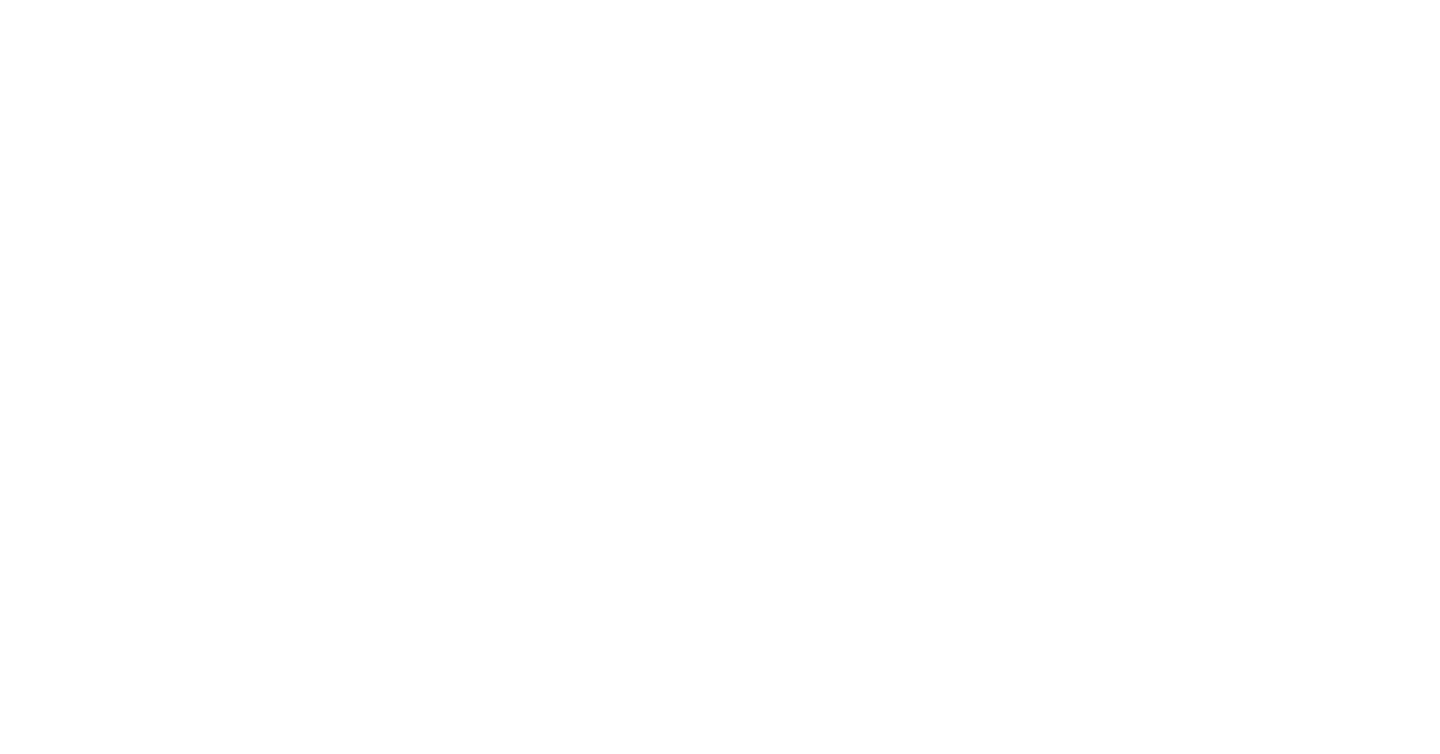 scroll, scrollTop: 0, scrollLeft: 0, axis: both 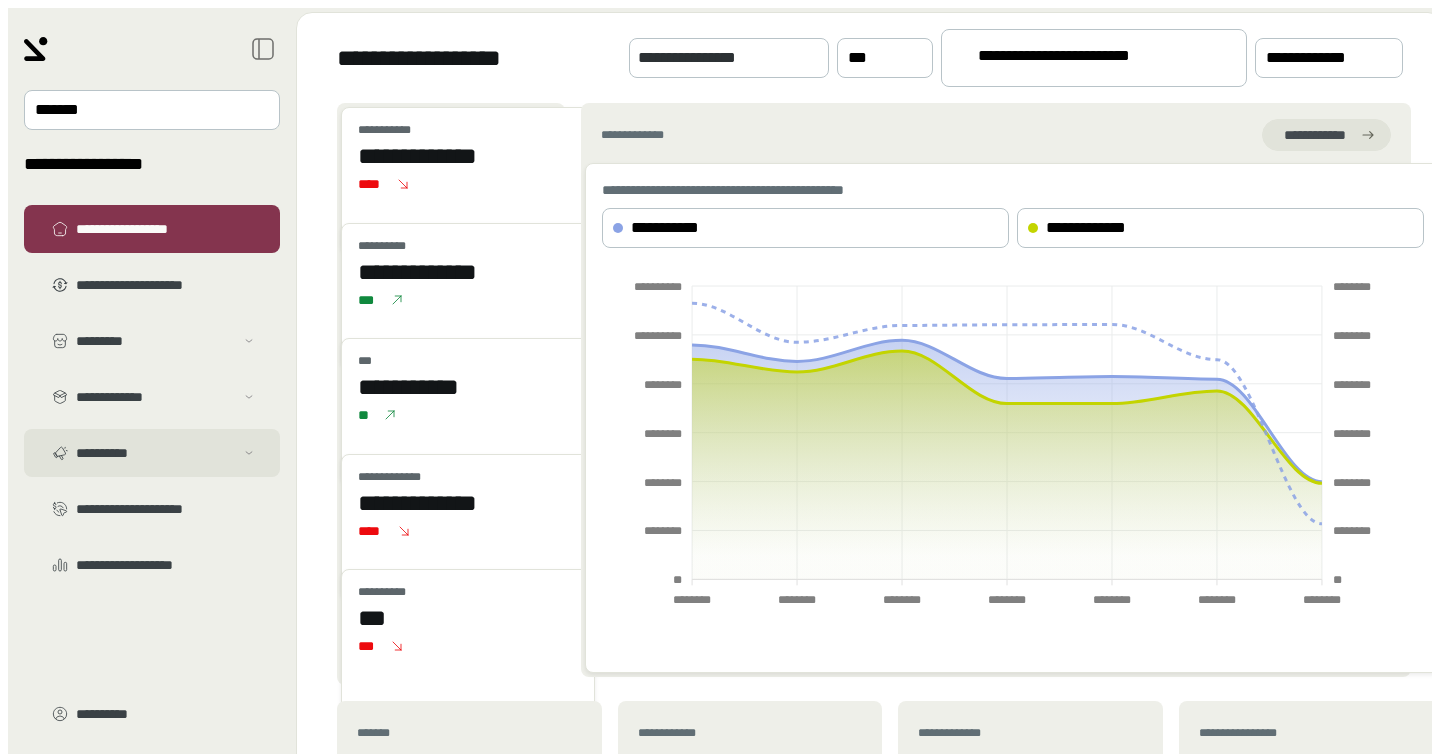 click on "**********" at bounding box center [155, 453] 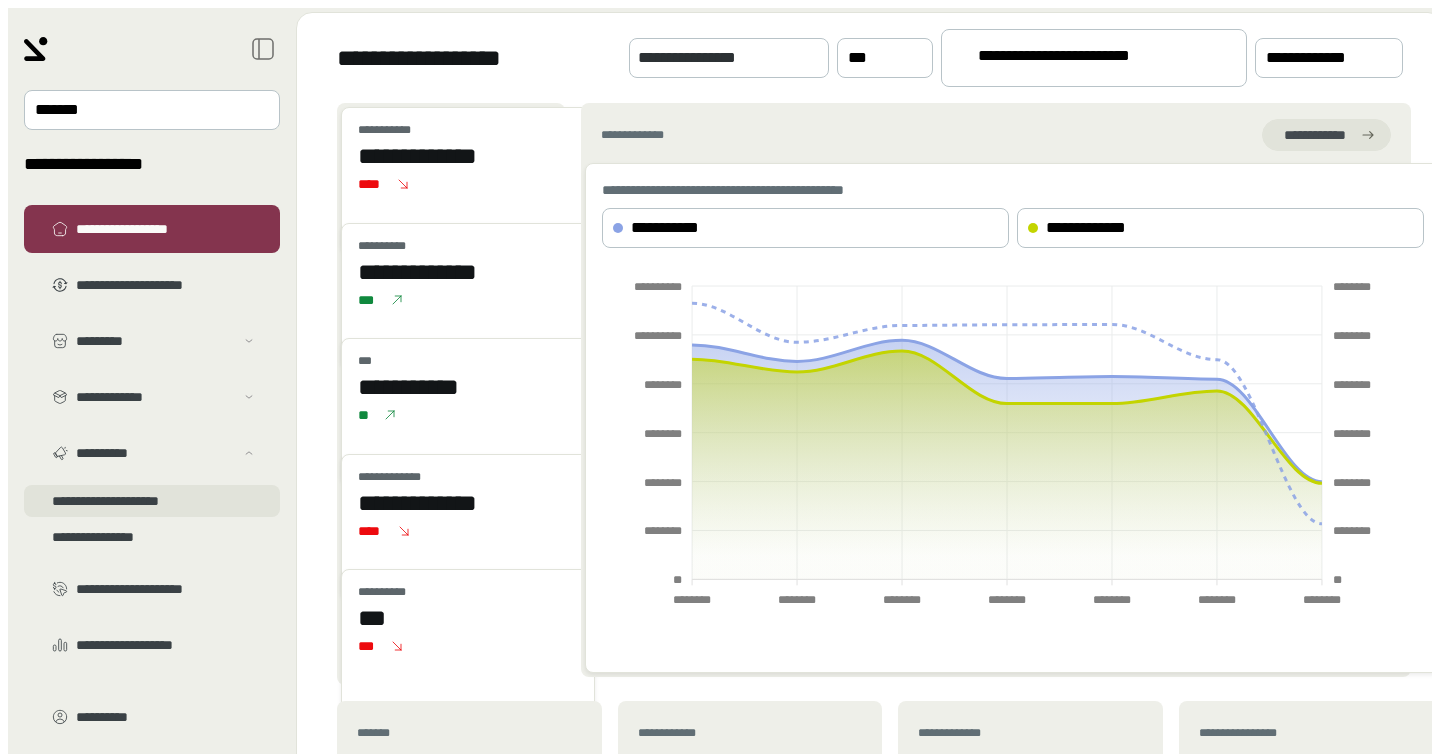 click on "**********" at bounding box center (152, 501) 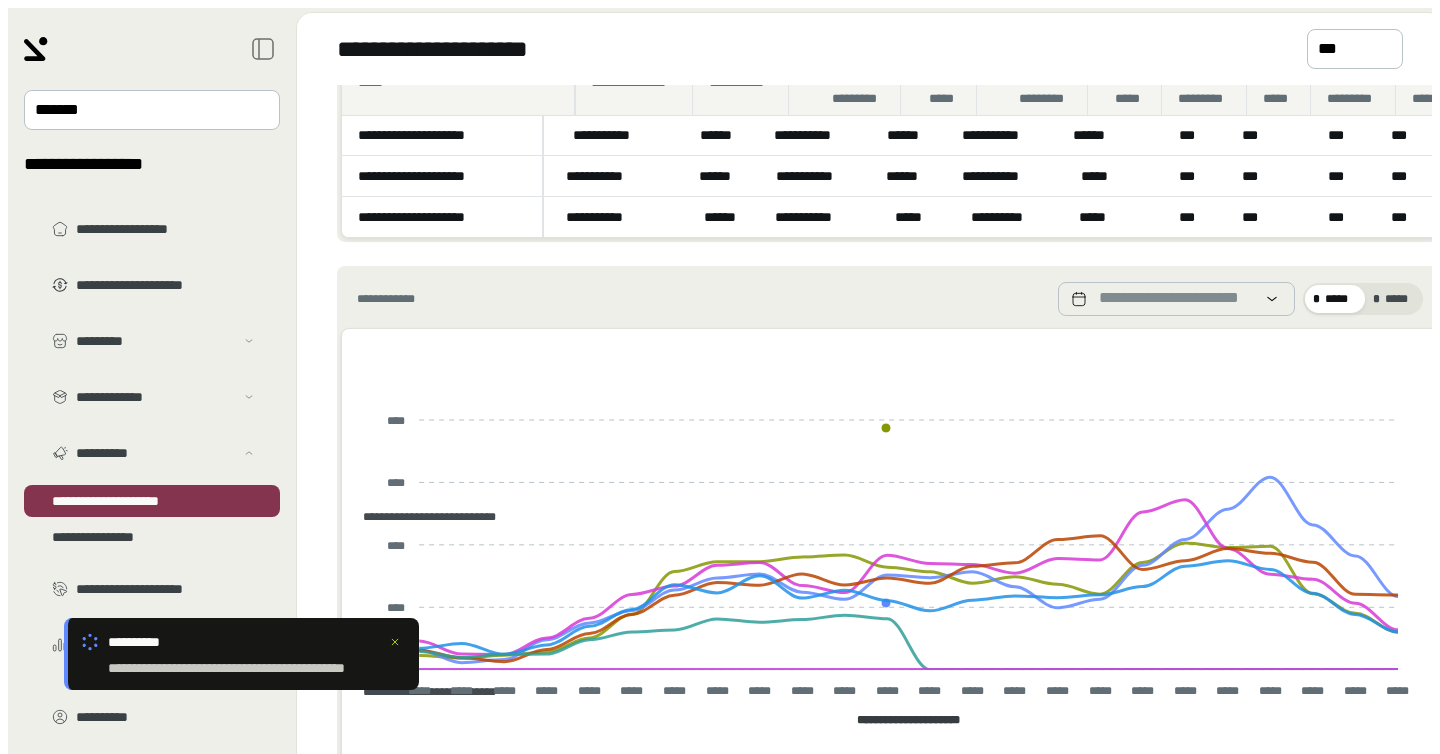 scroll, scrollTop: 0, scrollLeft: 0, axis: both 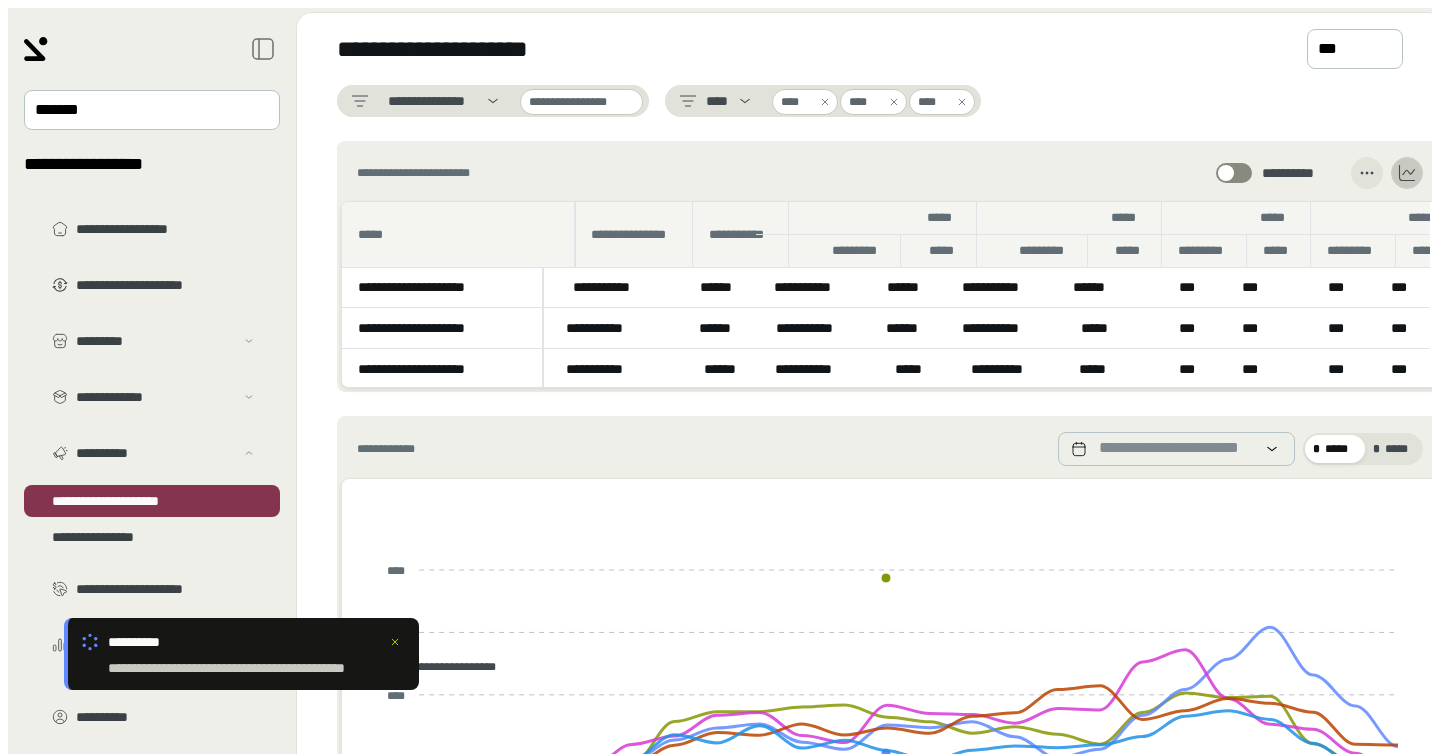 click at bounding box center [1367, 173] 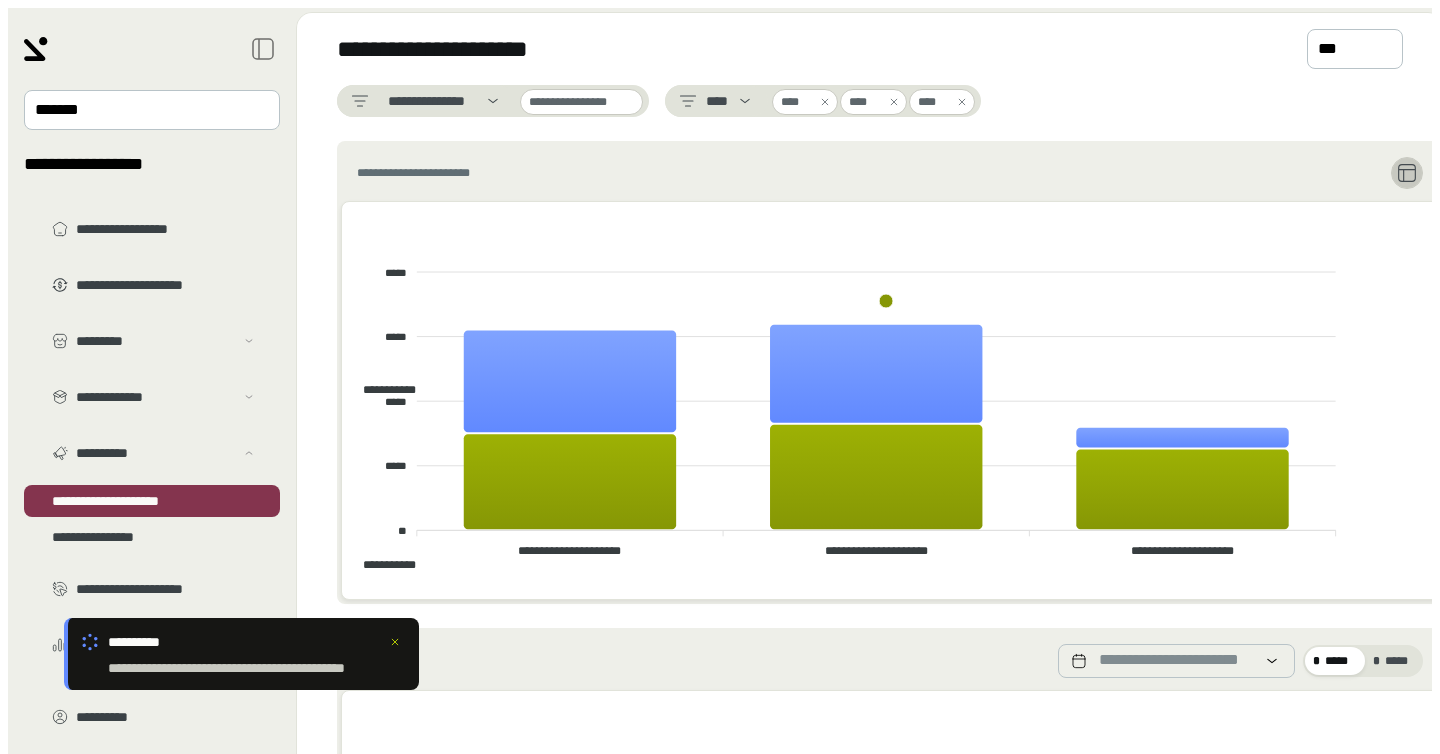 click at bounding box center (1407, 173) 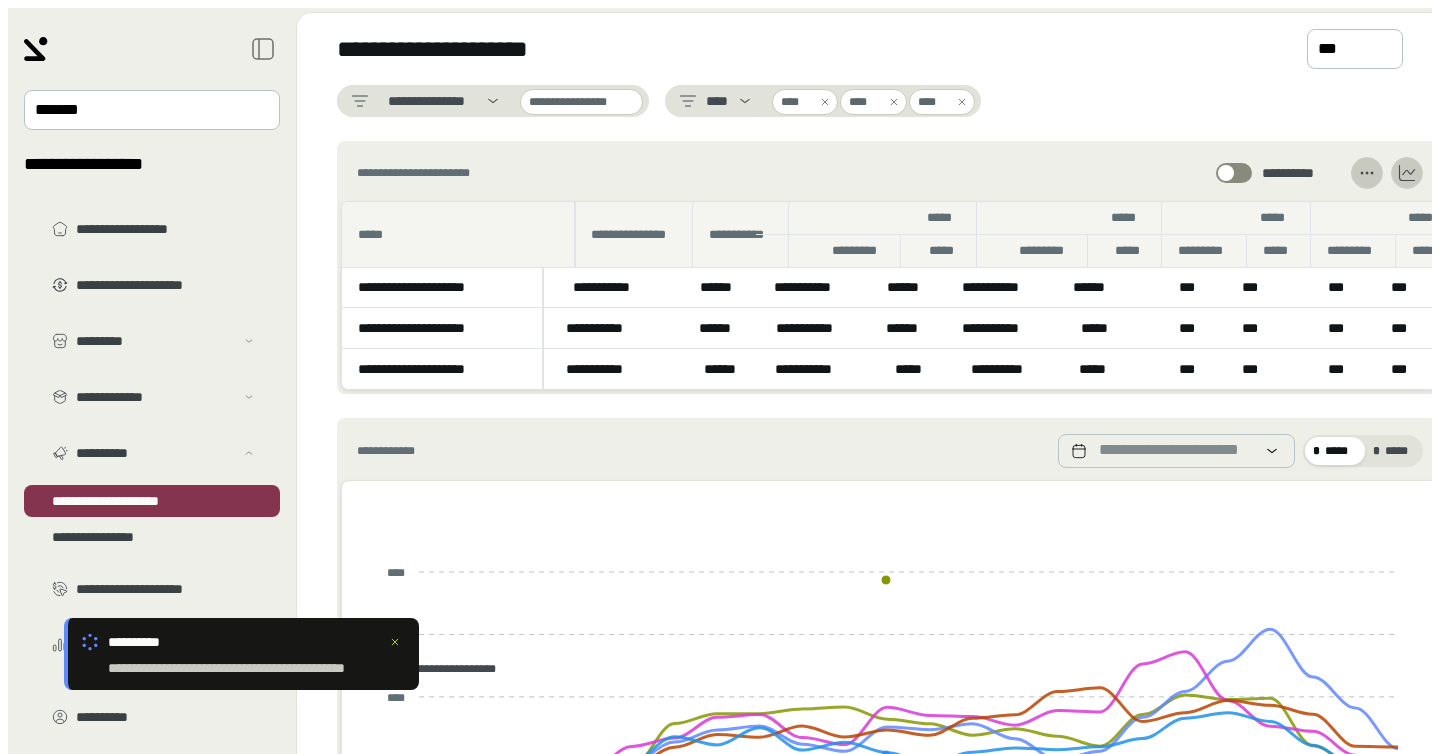 click at bounding box center (1367, 173) 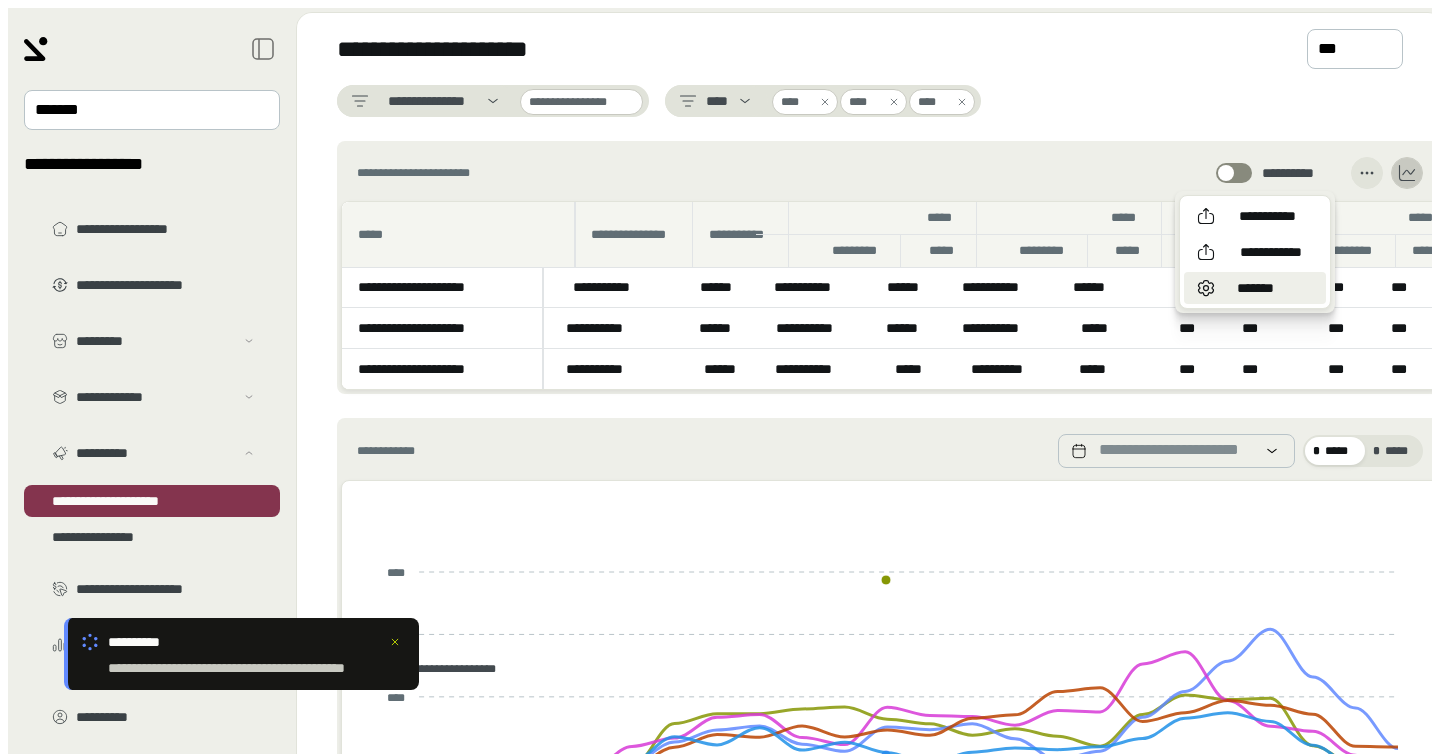 click on "*******" at bounding box center [1267, 216] 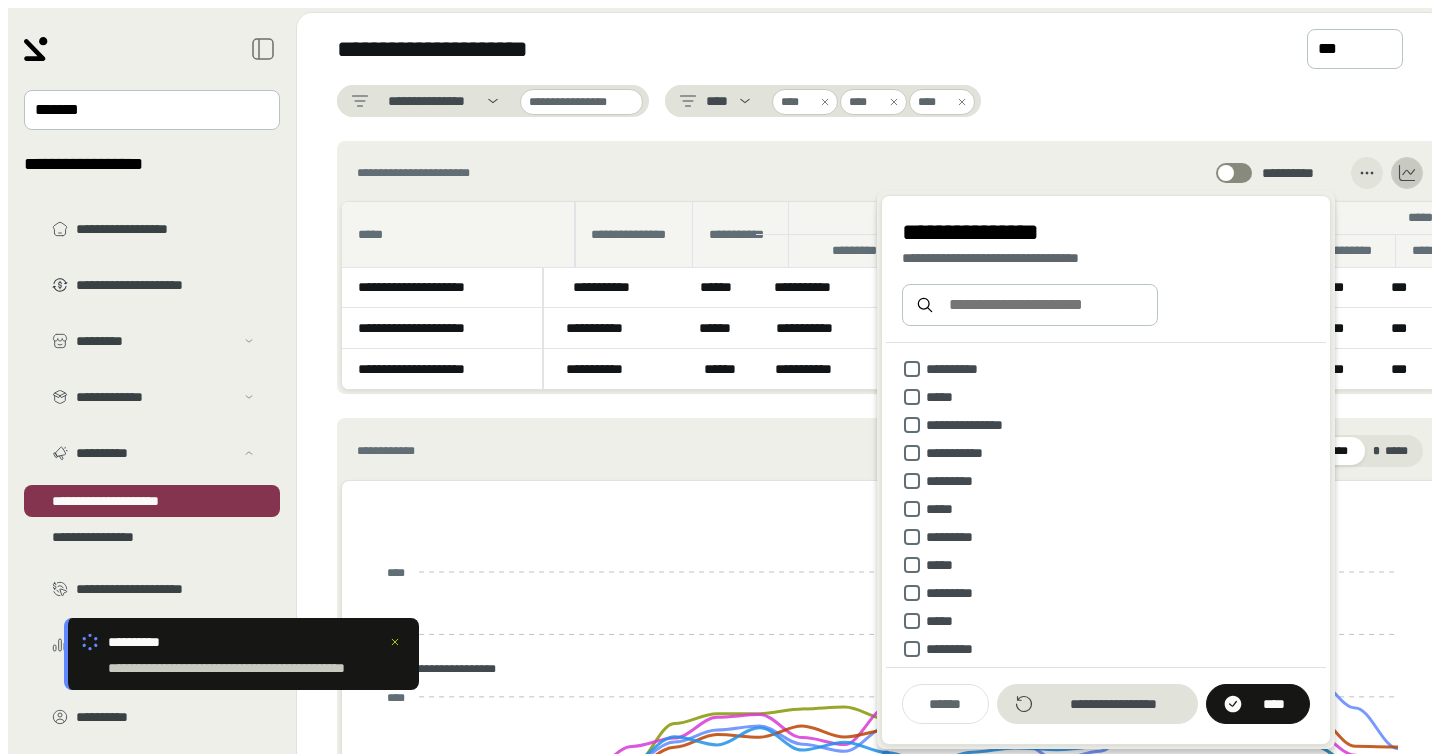 scroll, scrollTop: 82, scrollLeft: 0, axis: vertical 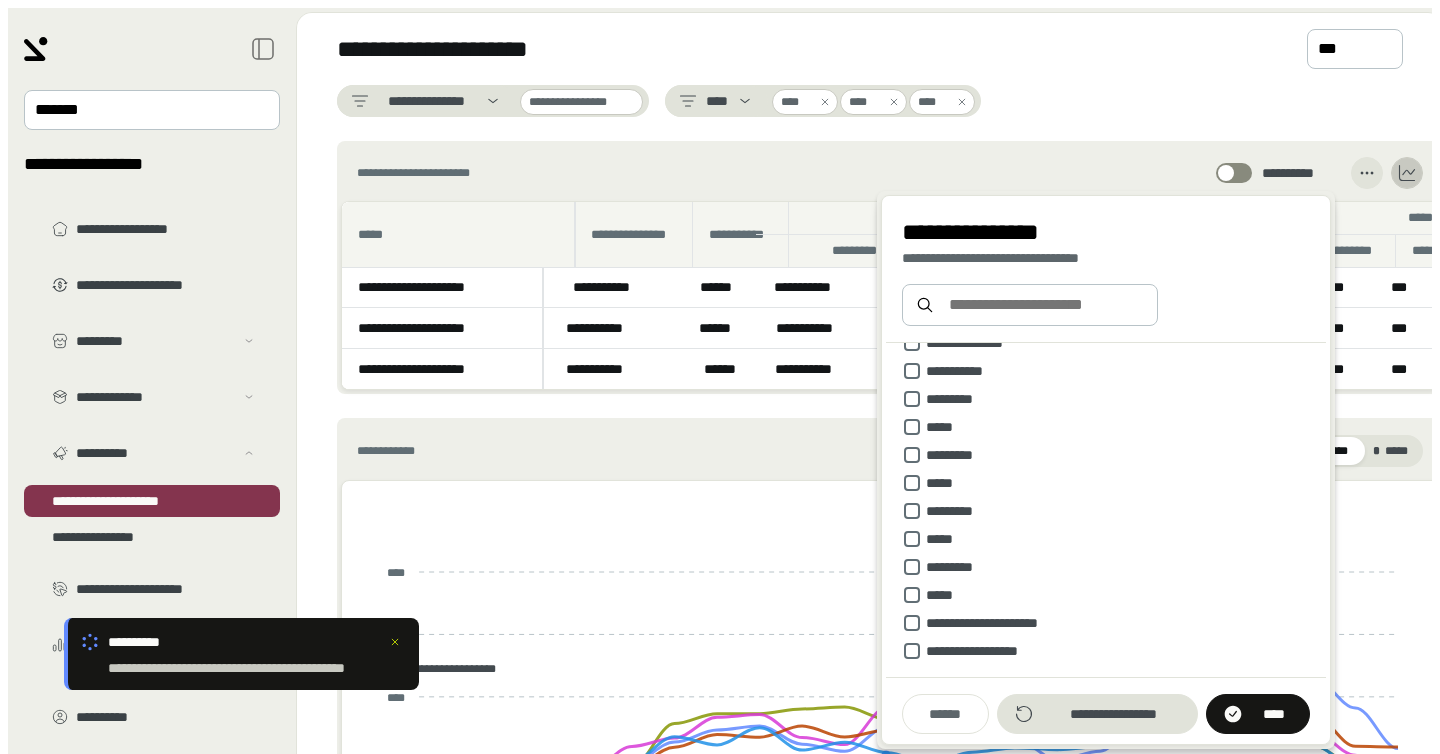 click on "**********" at bounding box center (870, 49) 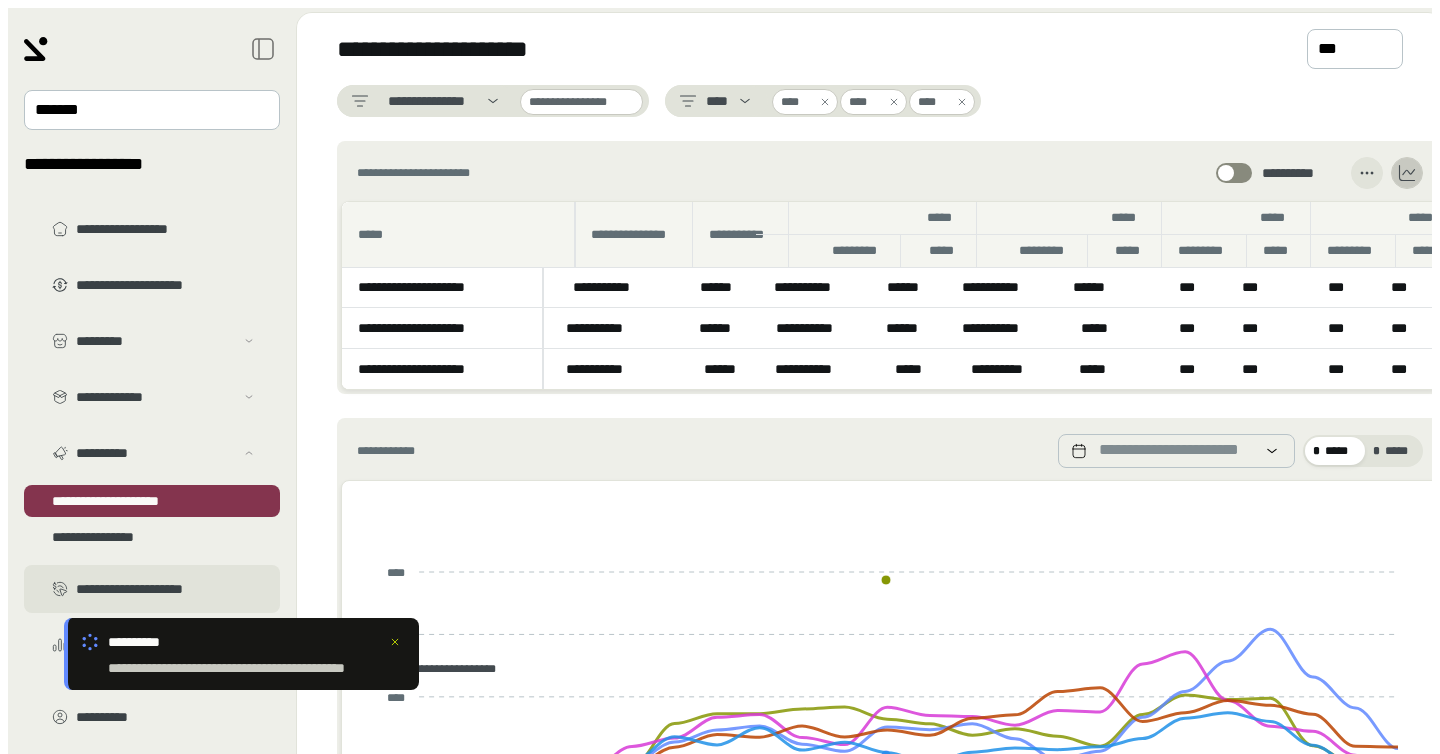 click on "**********" at bounding box center (166, 589) 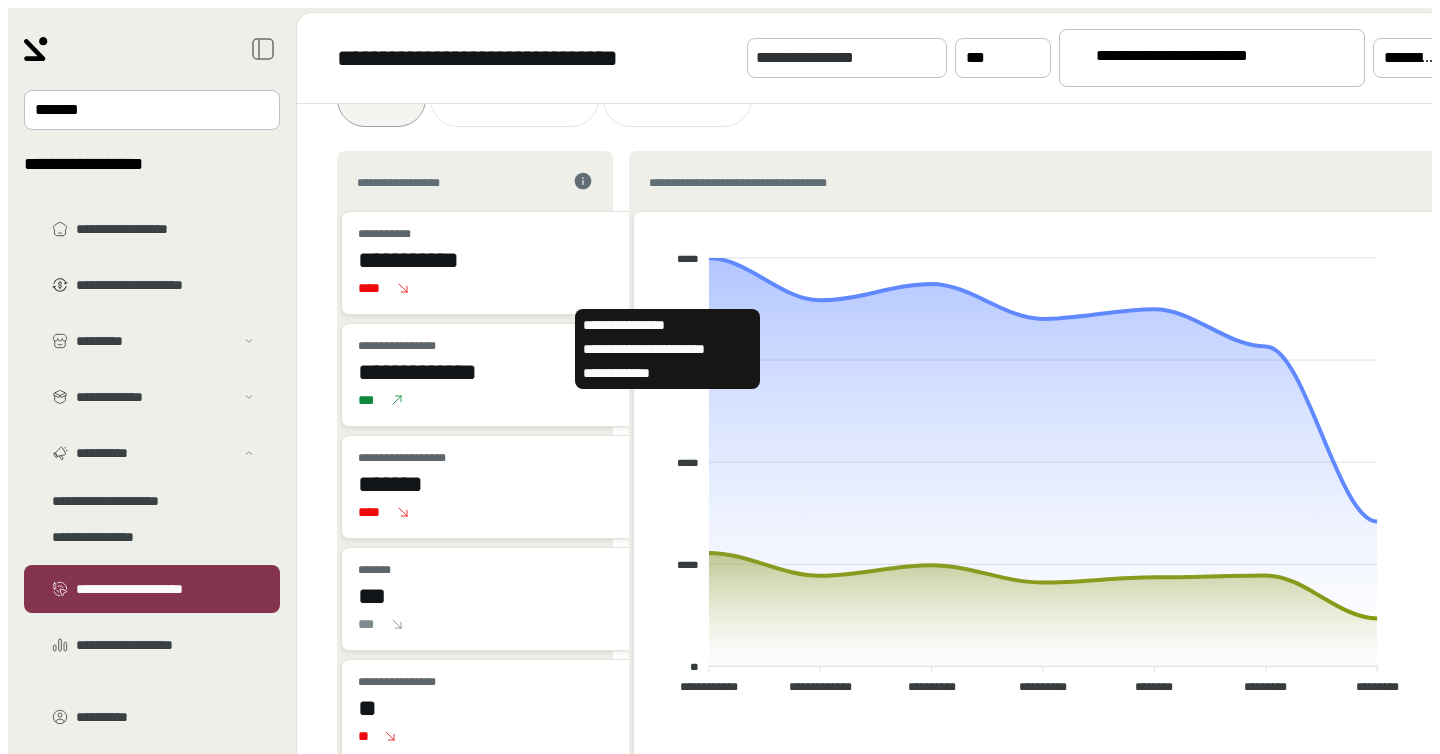 scroll, scrollTop: 0, scrollLeft: 0, axis: both 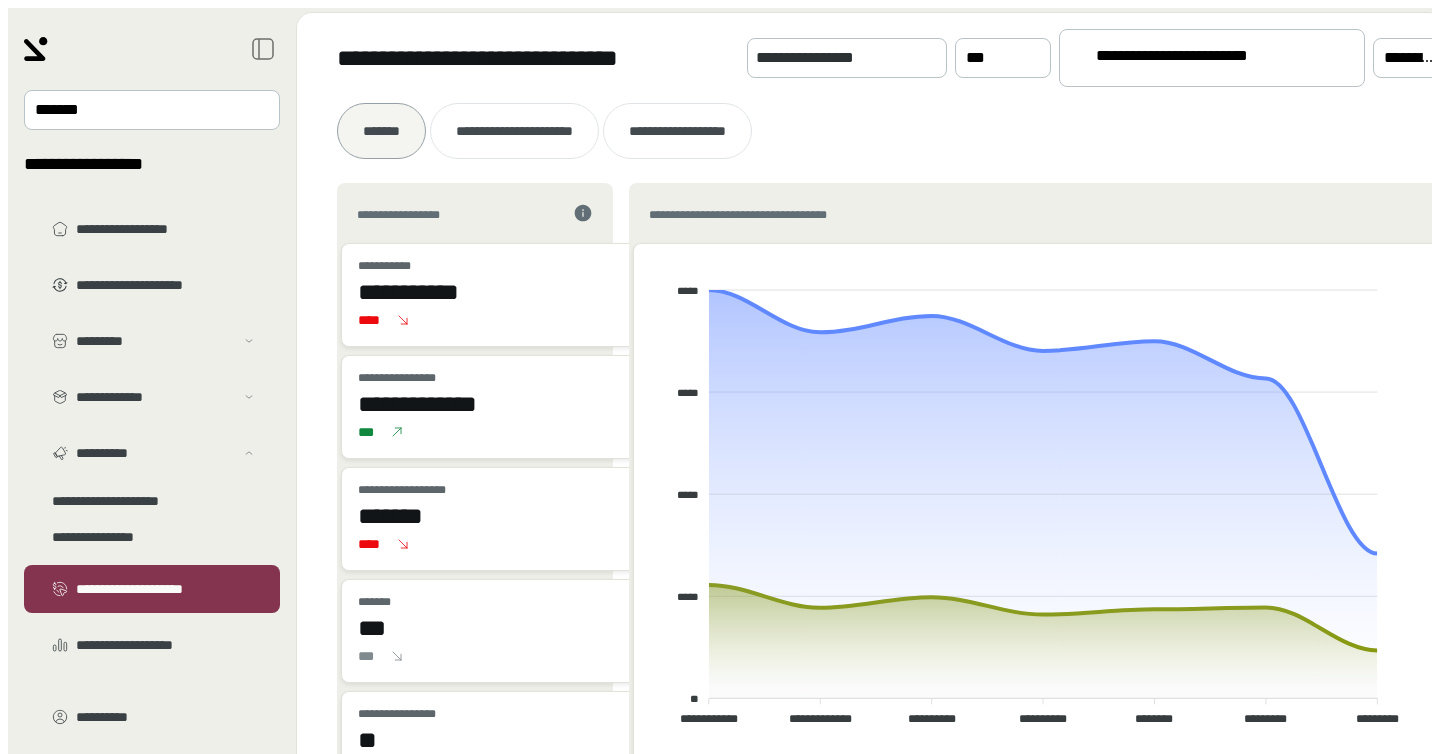 click on "**********" at bounding box center (1190, 59) 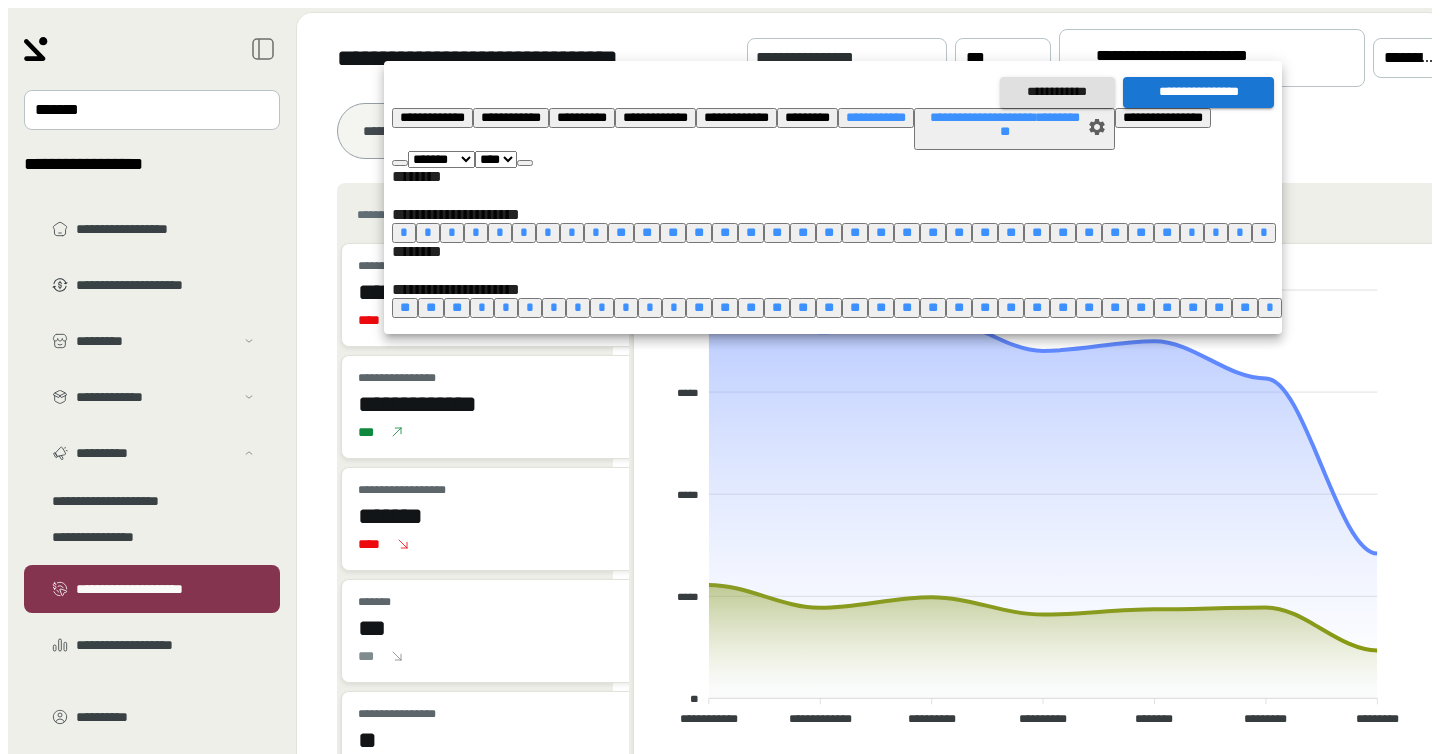 click at bounding box center (400, 163) 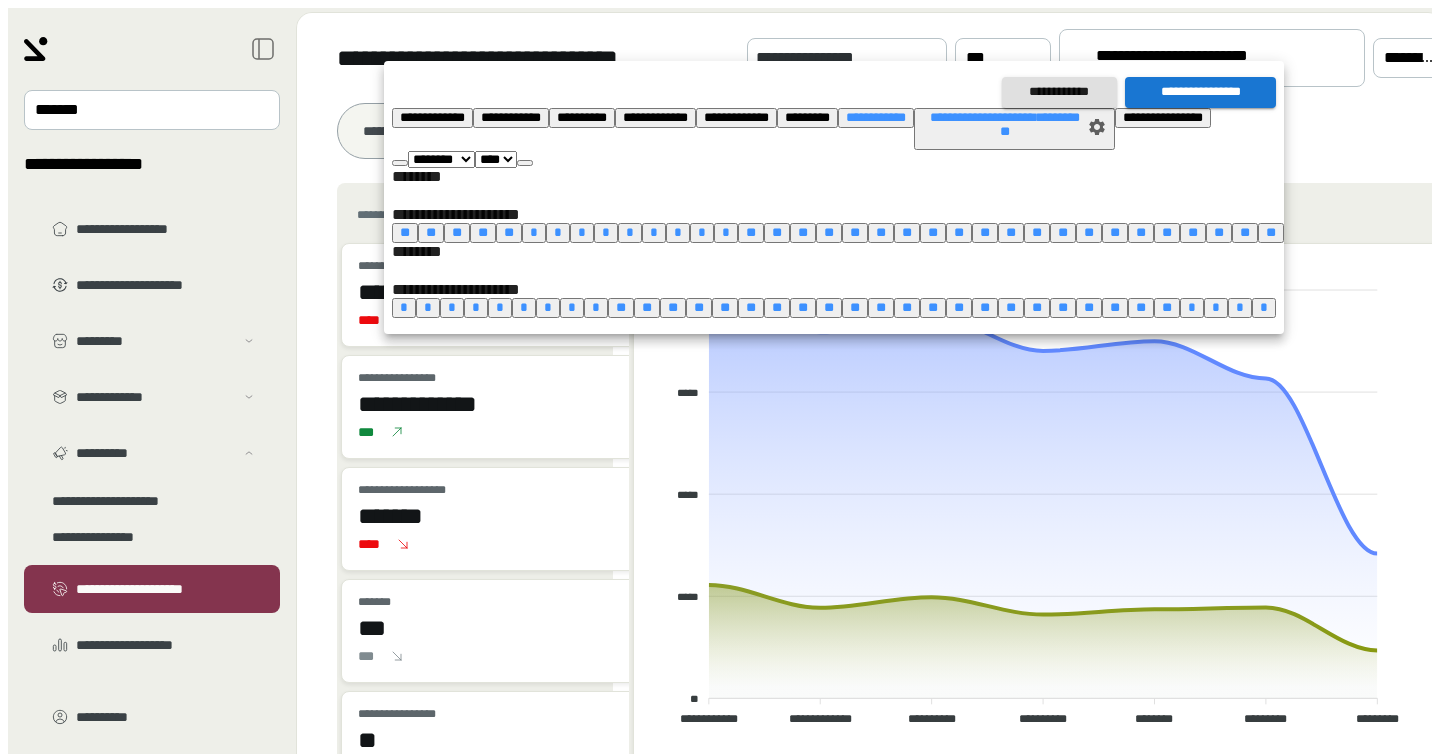 click at bounding box center [400, 163] 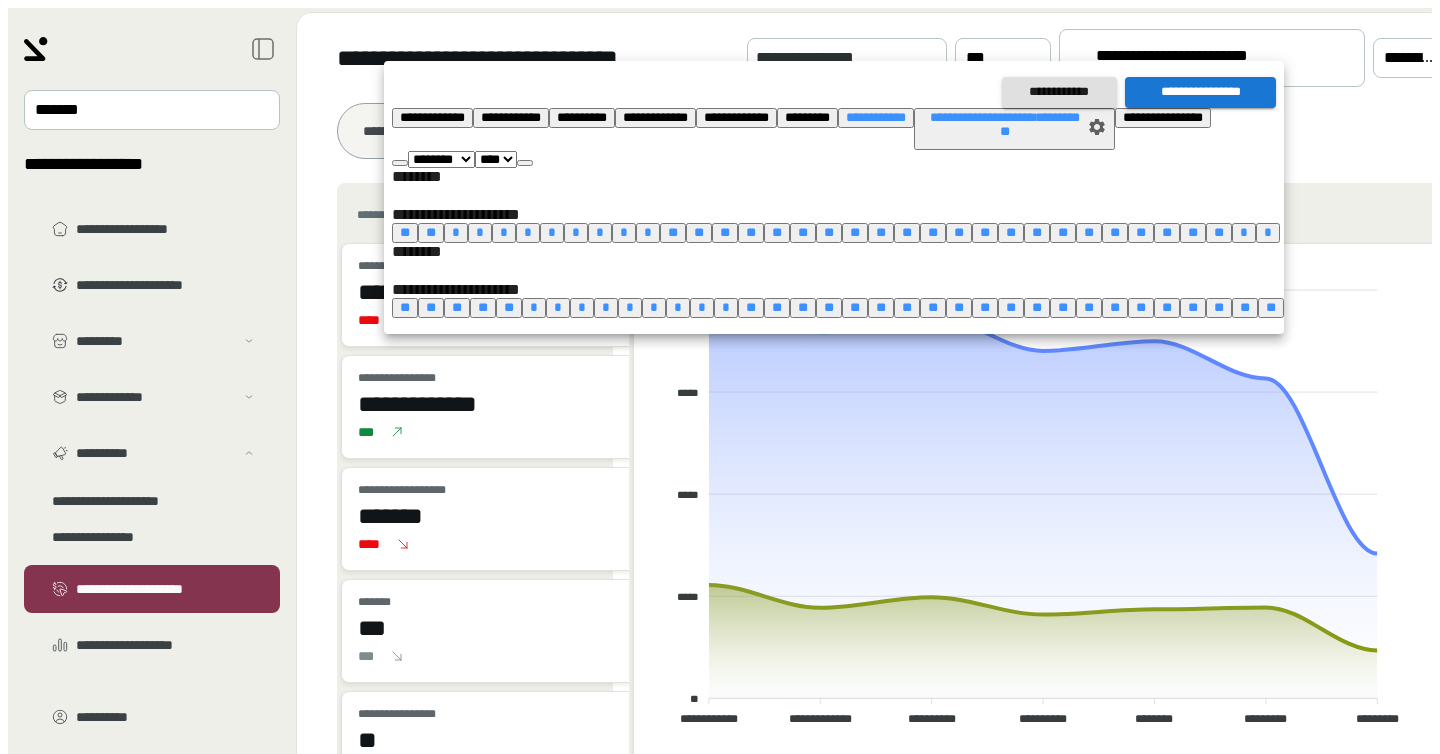 click at bounding box center (400, 163) 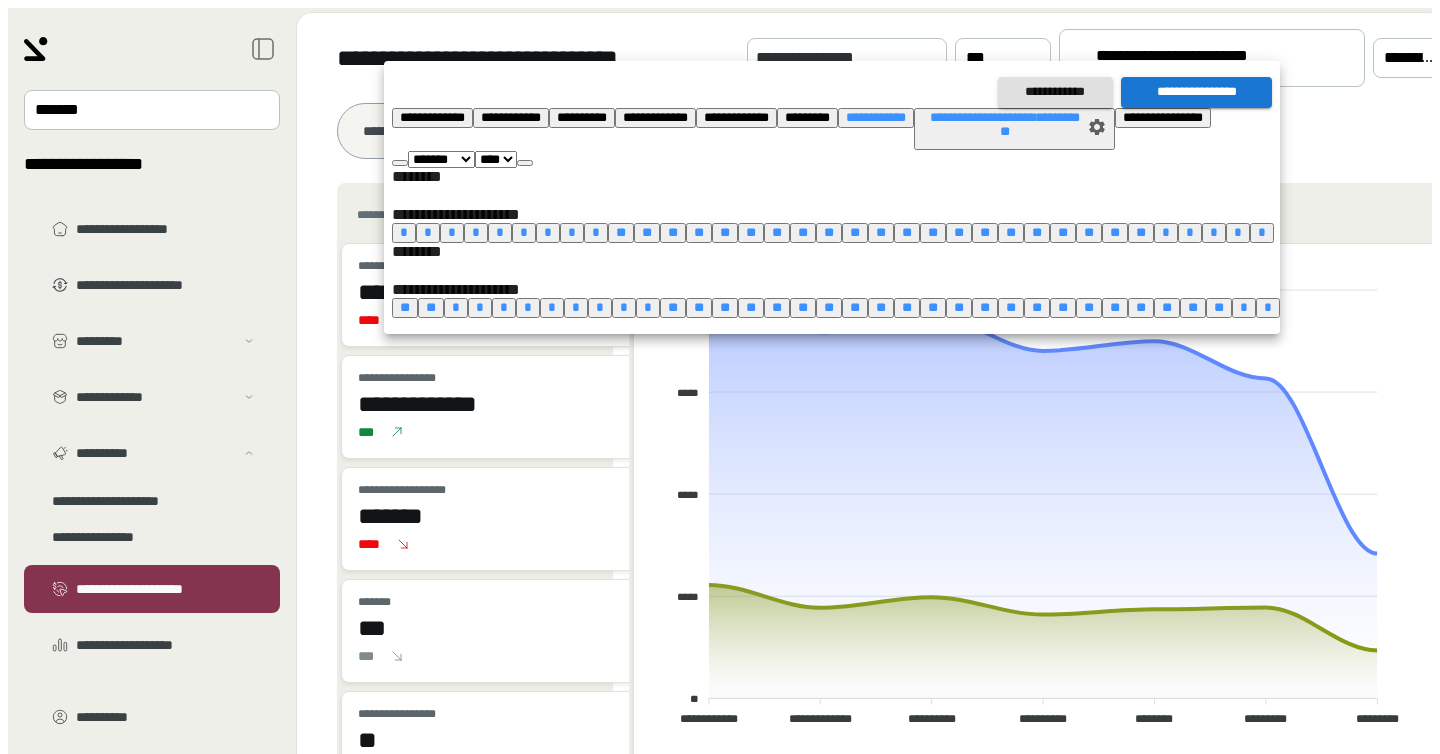 click at bounding box center [400, 163] 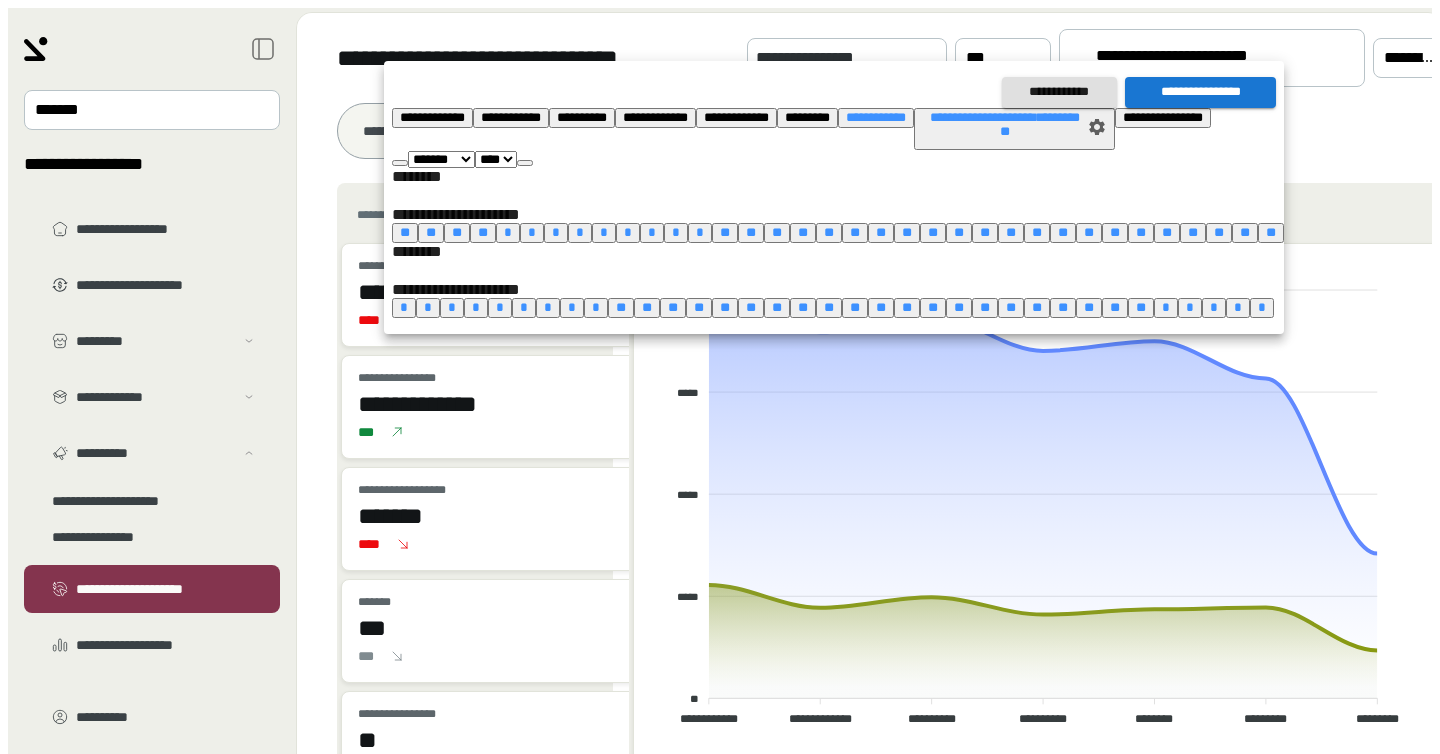 click at bounding box center [400, 163] 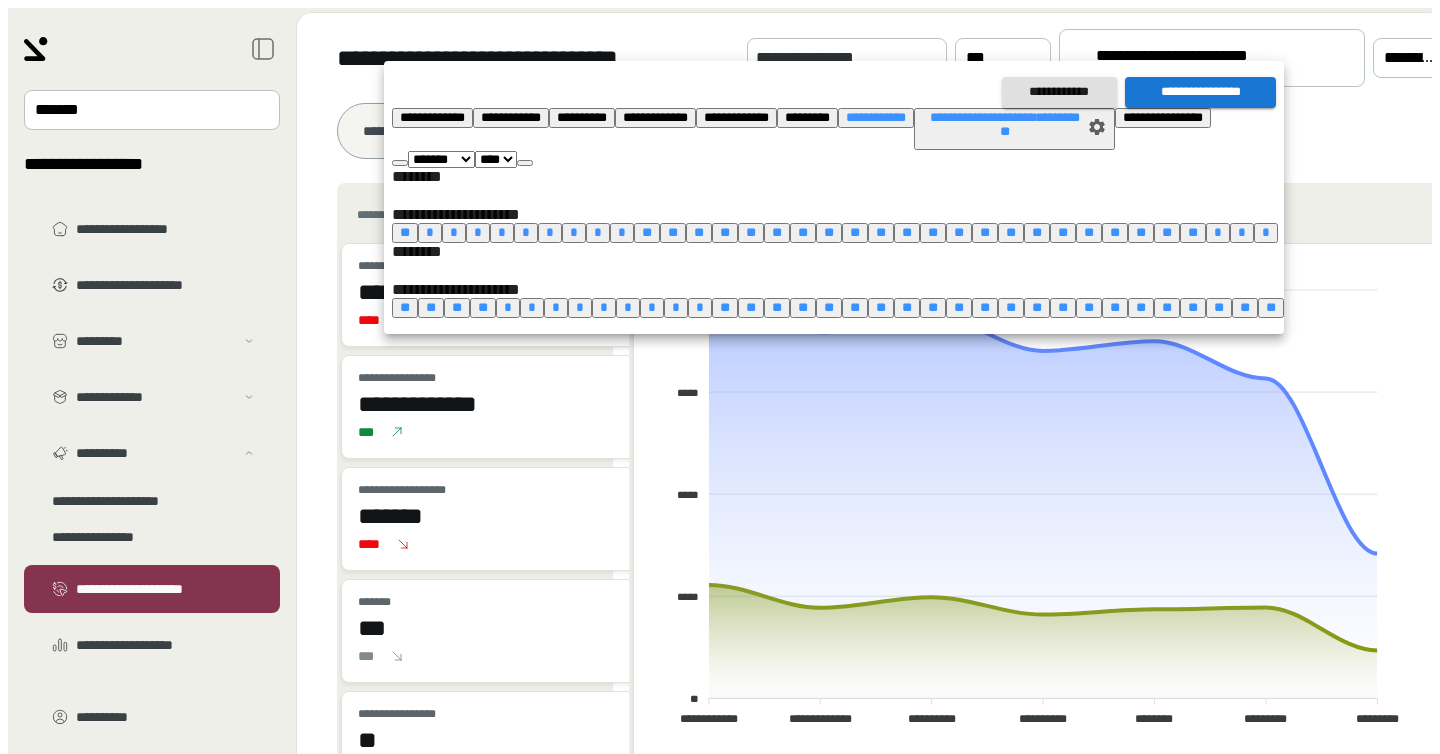 click at bounding box center [400, 163] 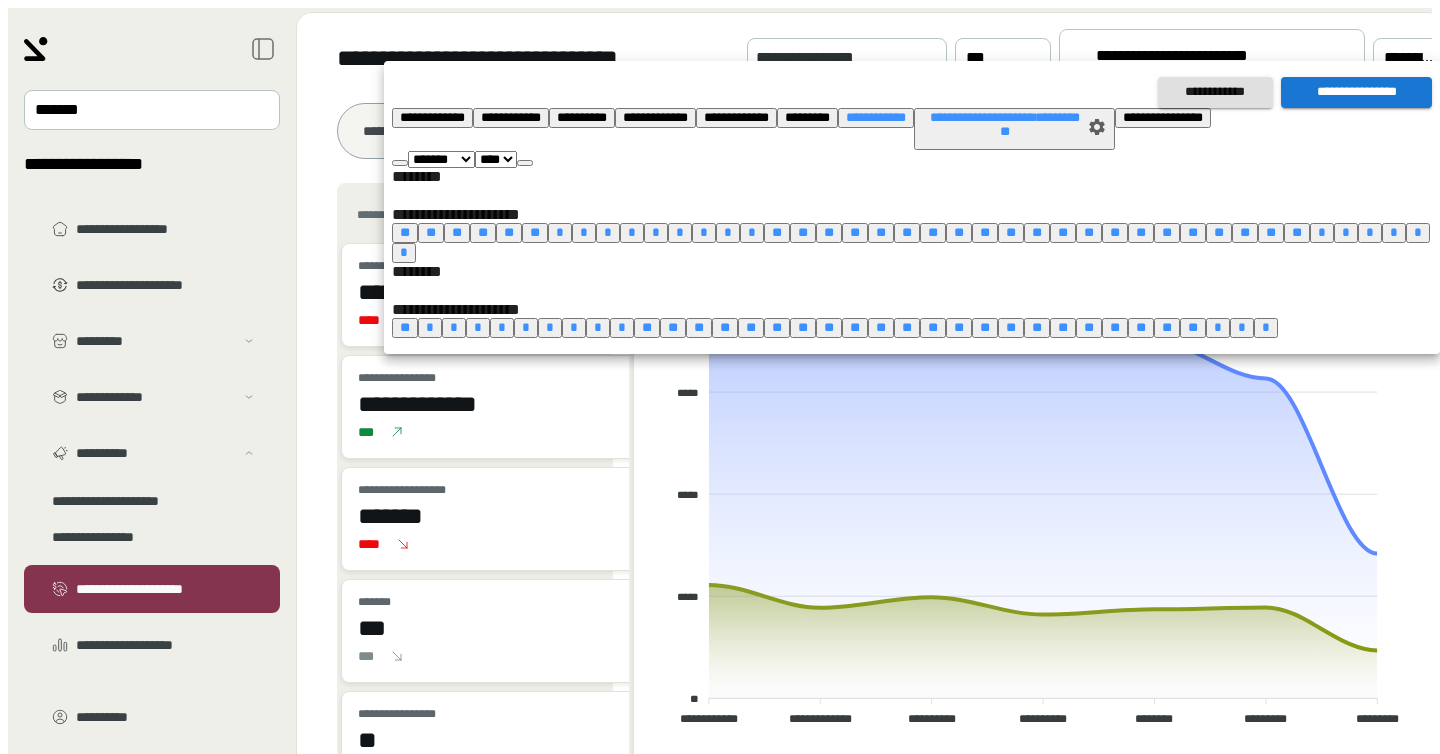 click on "**" at bounding box center [803, 327] 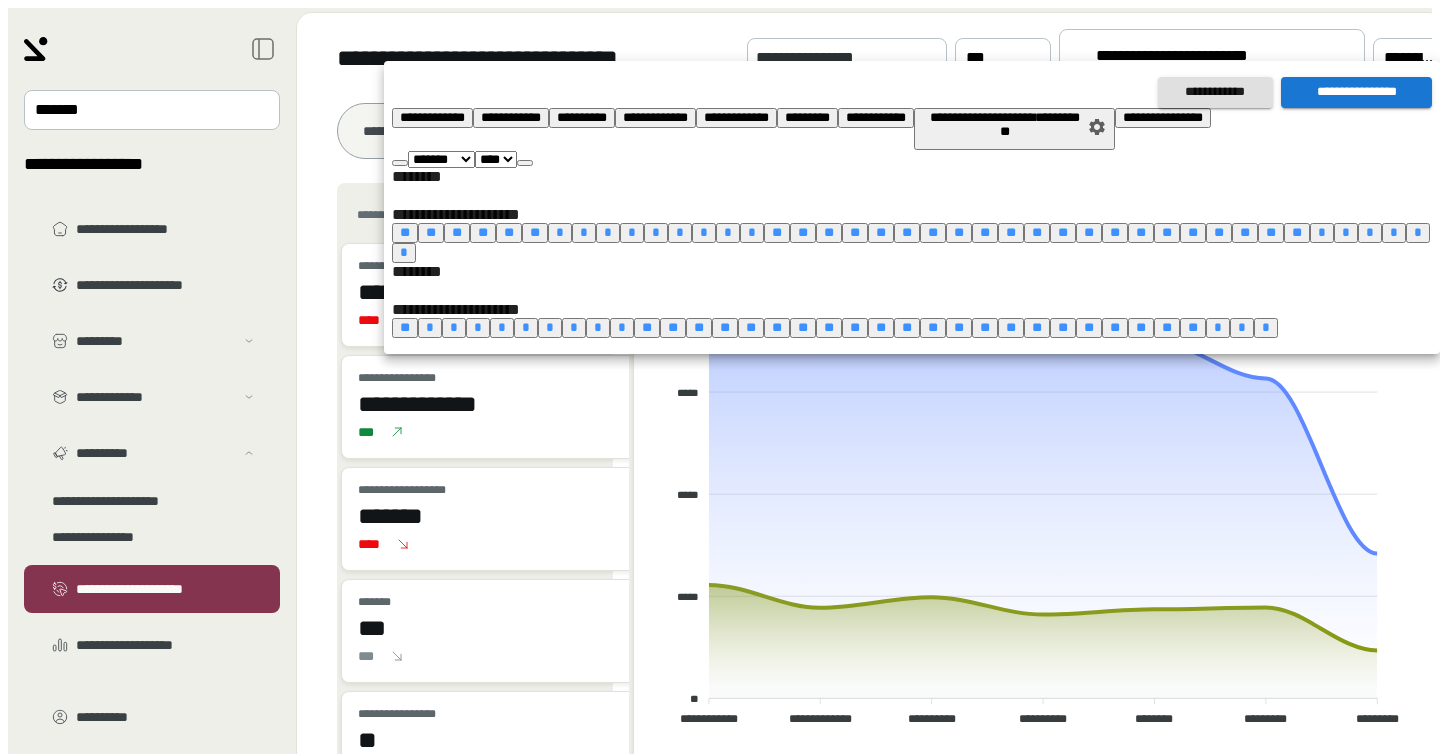 click on "**" at bounding box center (829, 327) 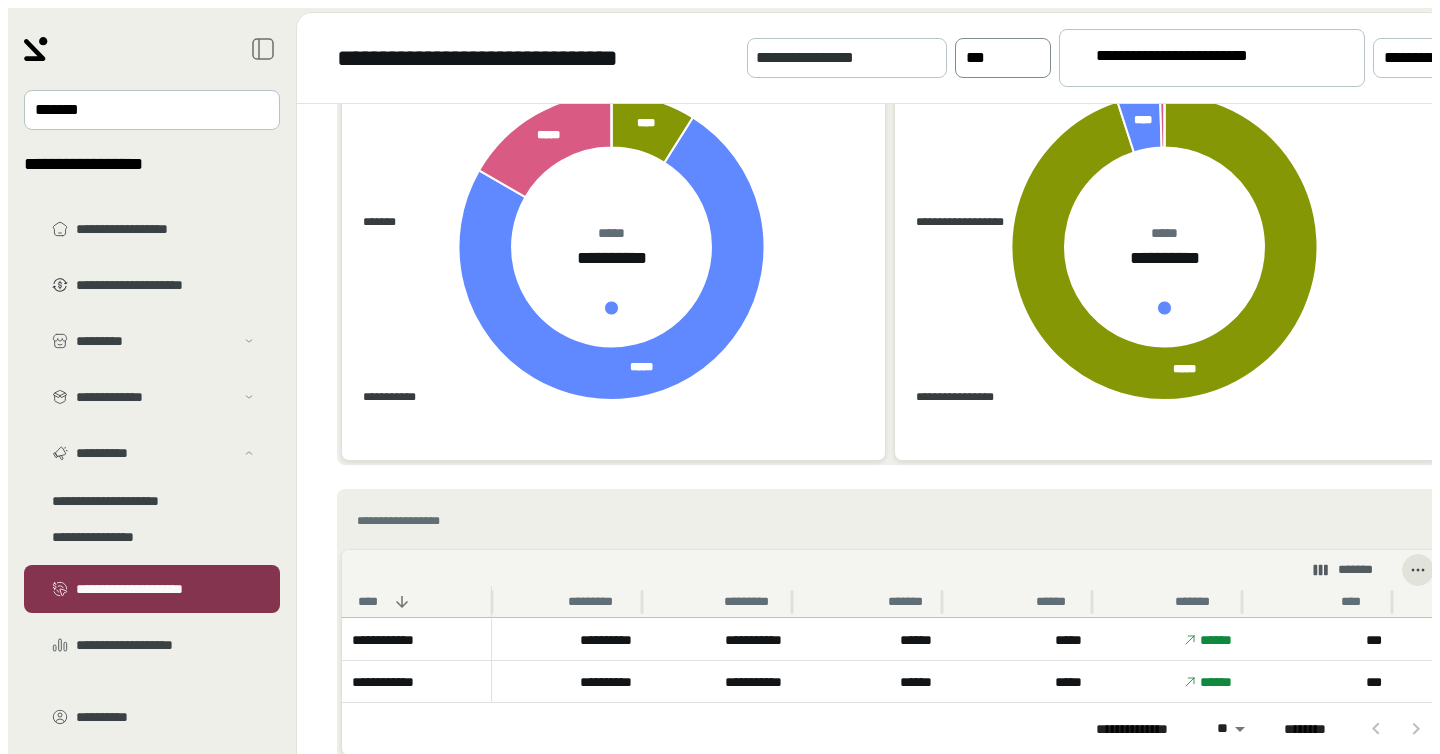 scroll, scrollTop: 903, scrollLeft: 0, axis: vertical 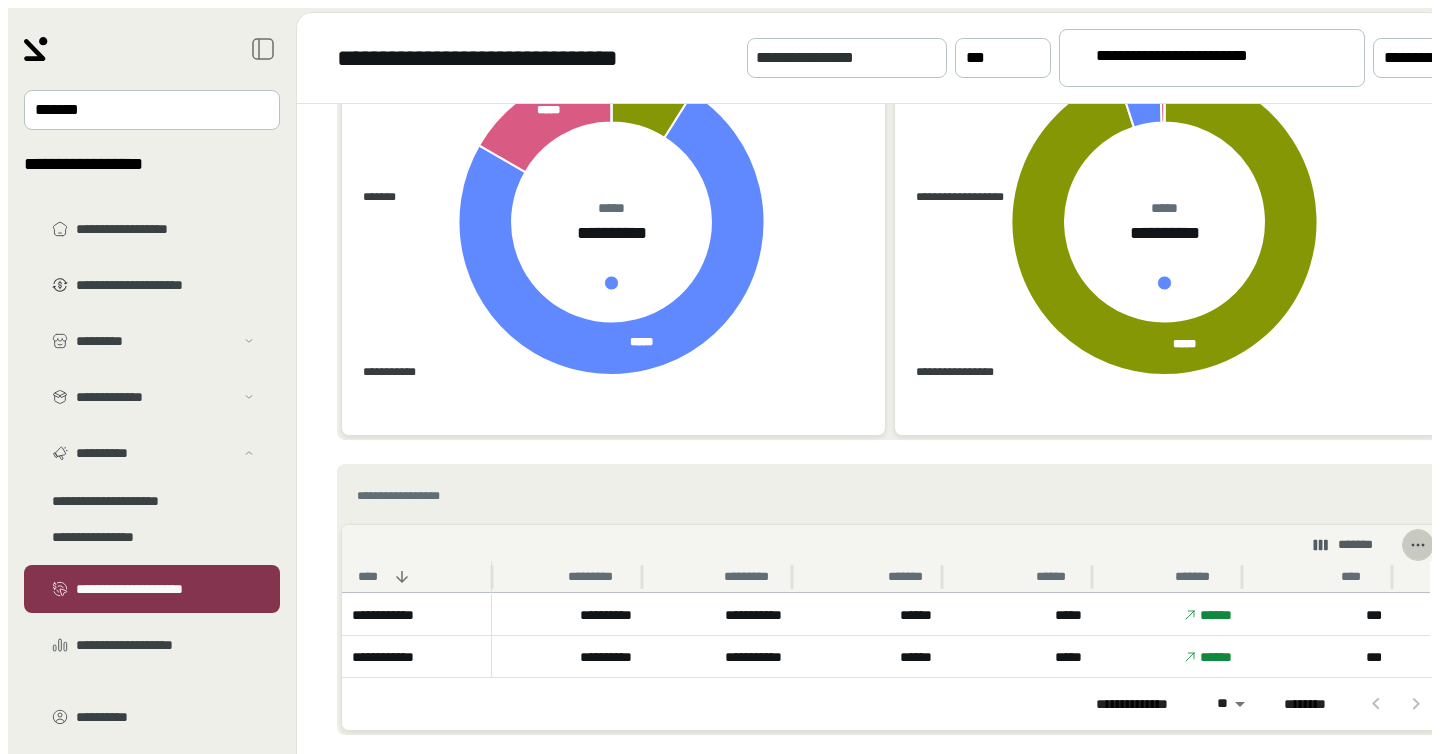 click at bounding box center (1418, 545) 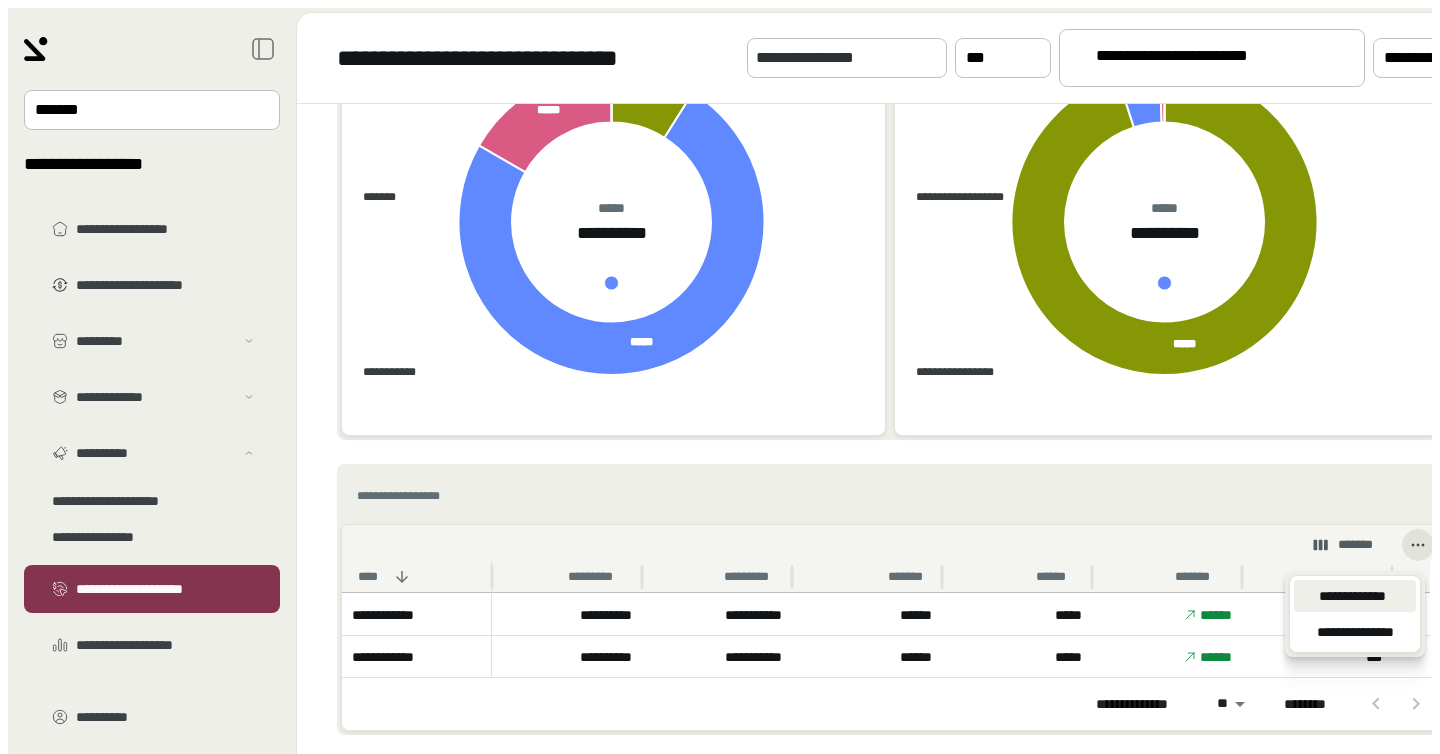 click on "**********" at bounding box center (1352, 596) 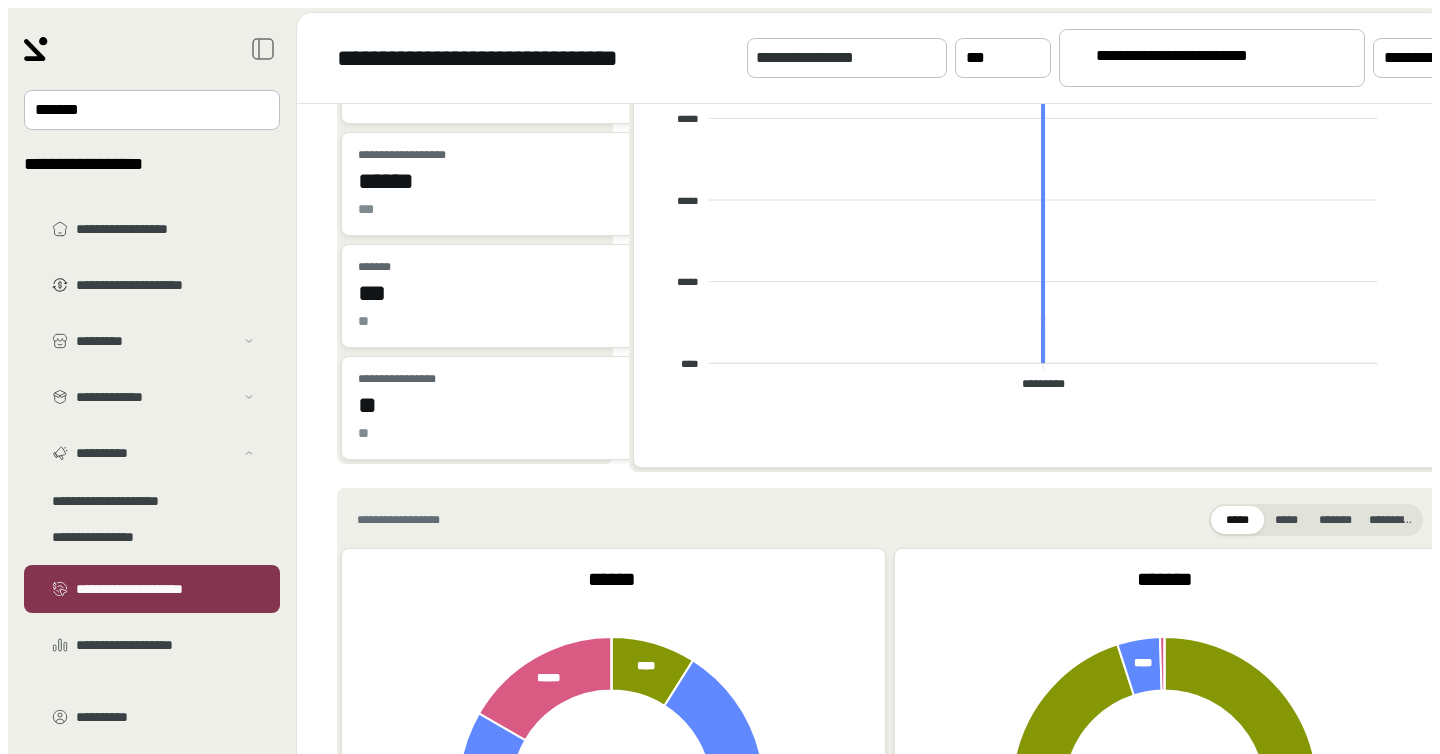 scroll, scrollTop: 0, scrollLeft: 0, axis: both 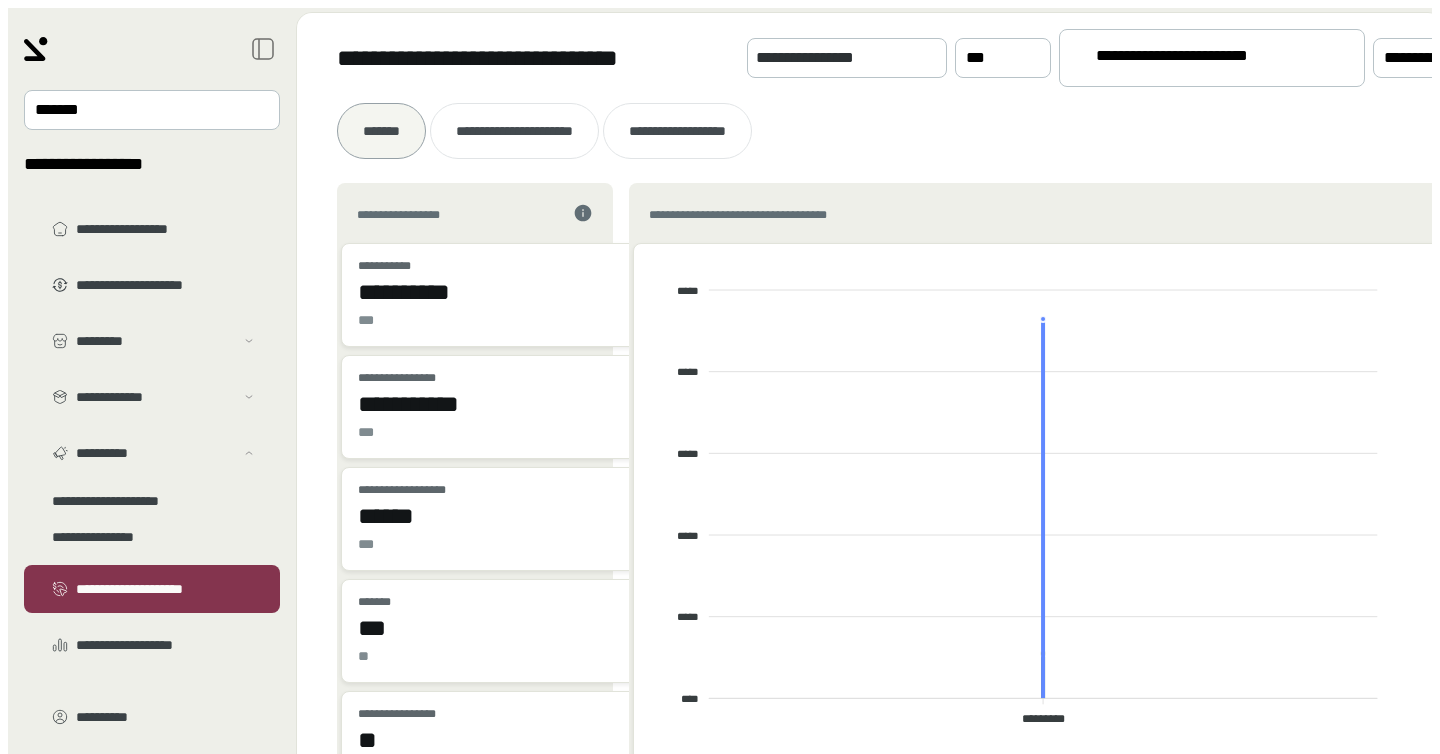 click on "**********" at bounding box center (1212, 58) 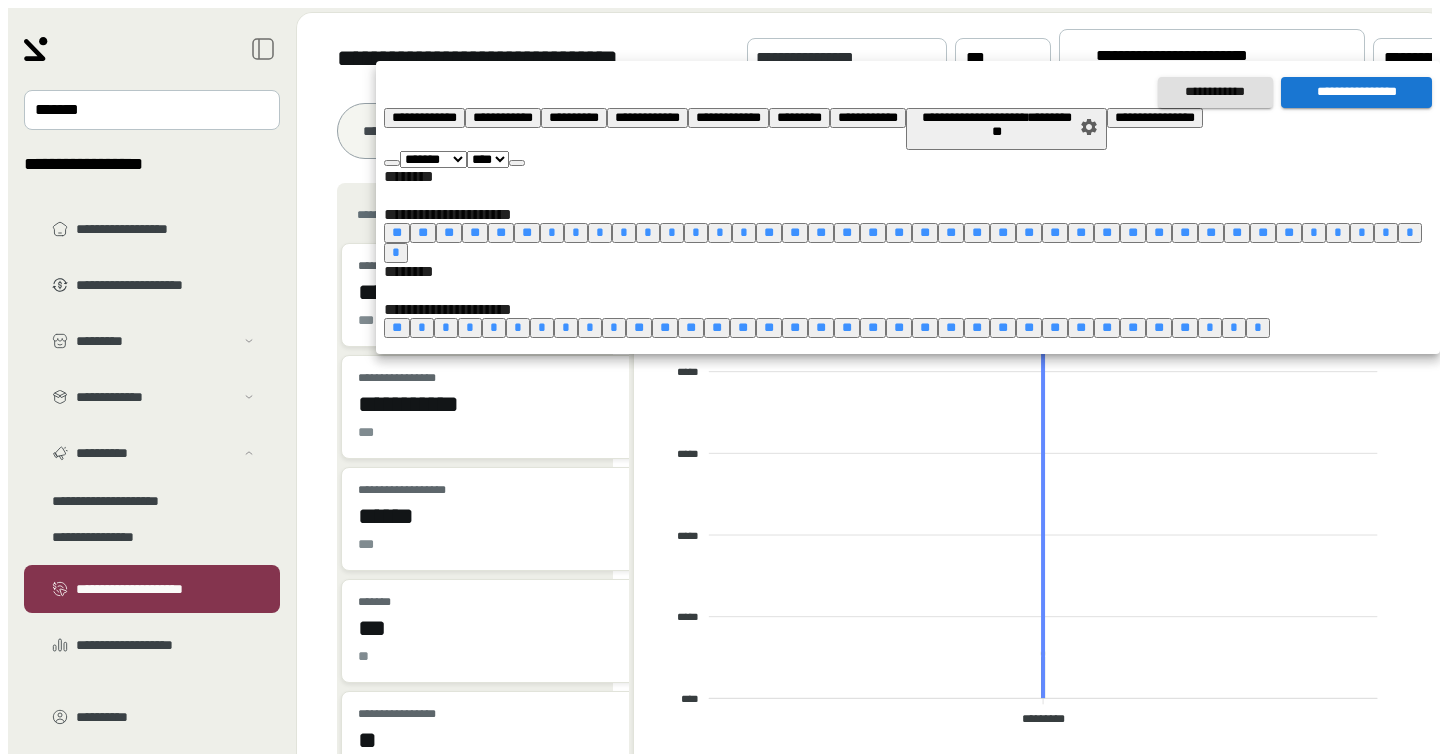 click at bounding box center (517, 163) 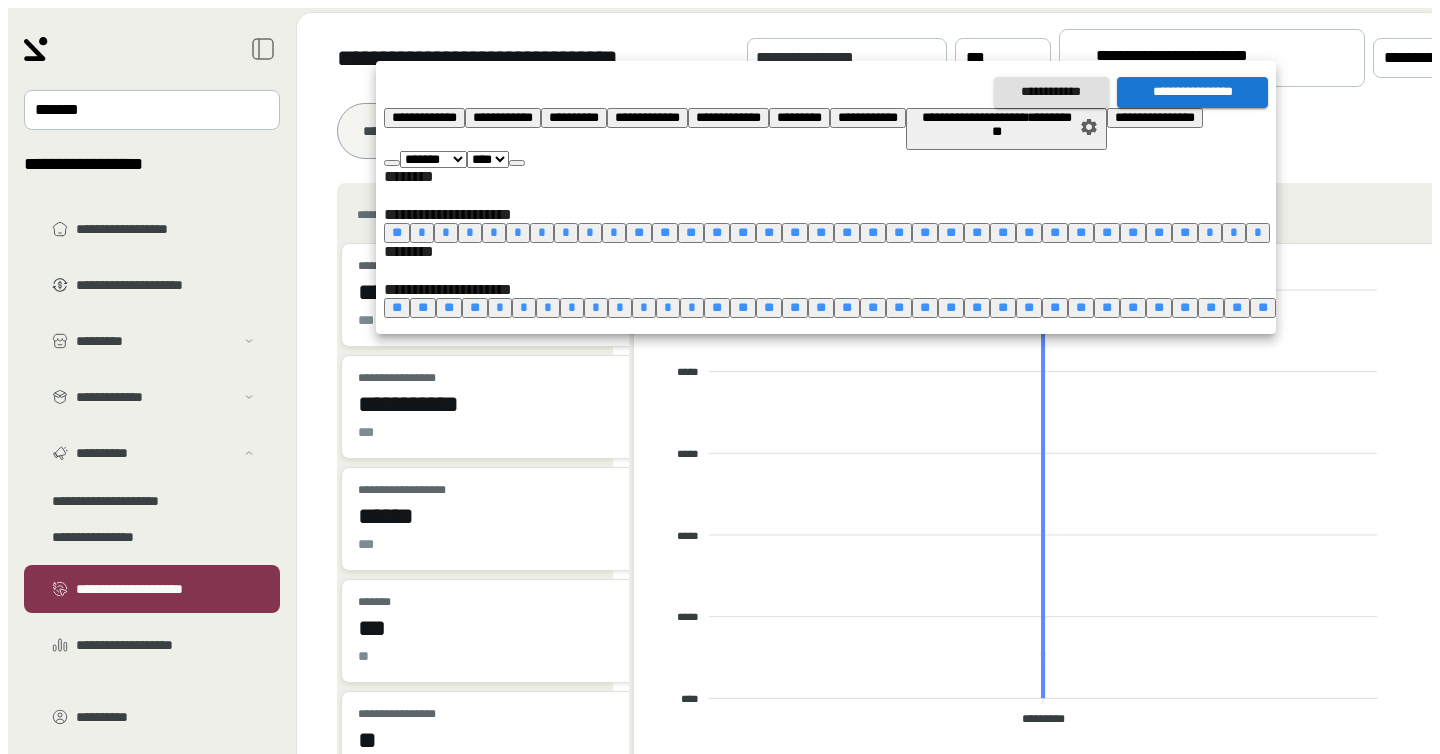 click at bounding box center (517, 163) 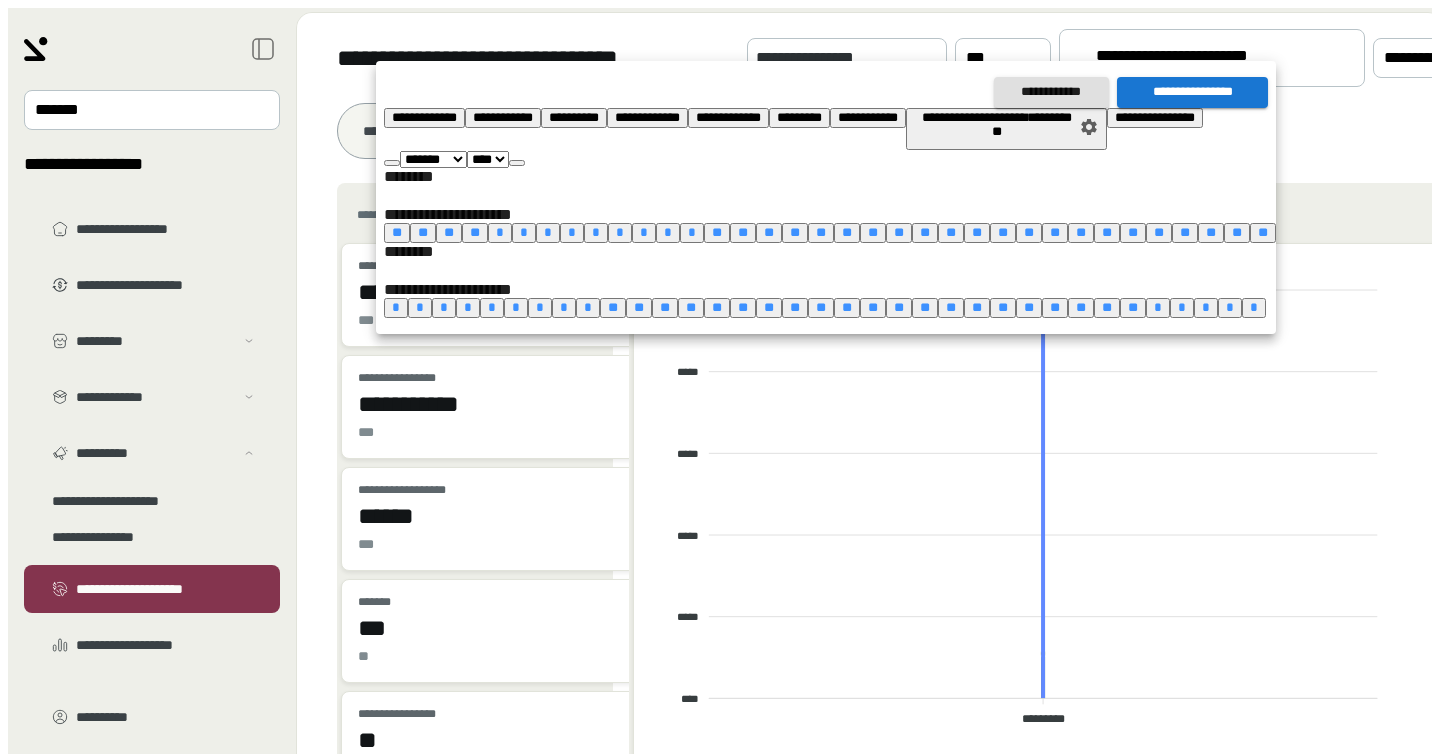 click at bounding box center (517, 163) 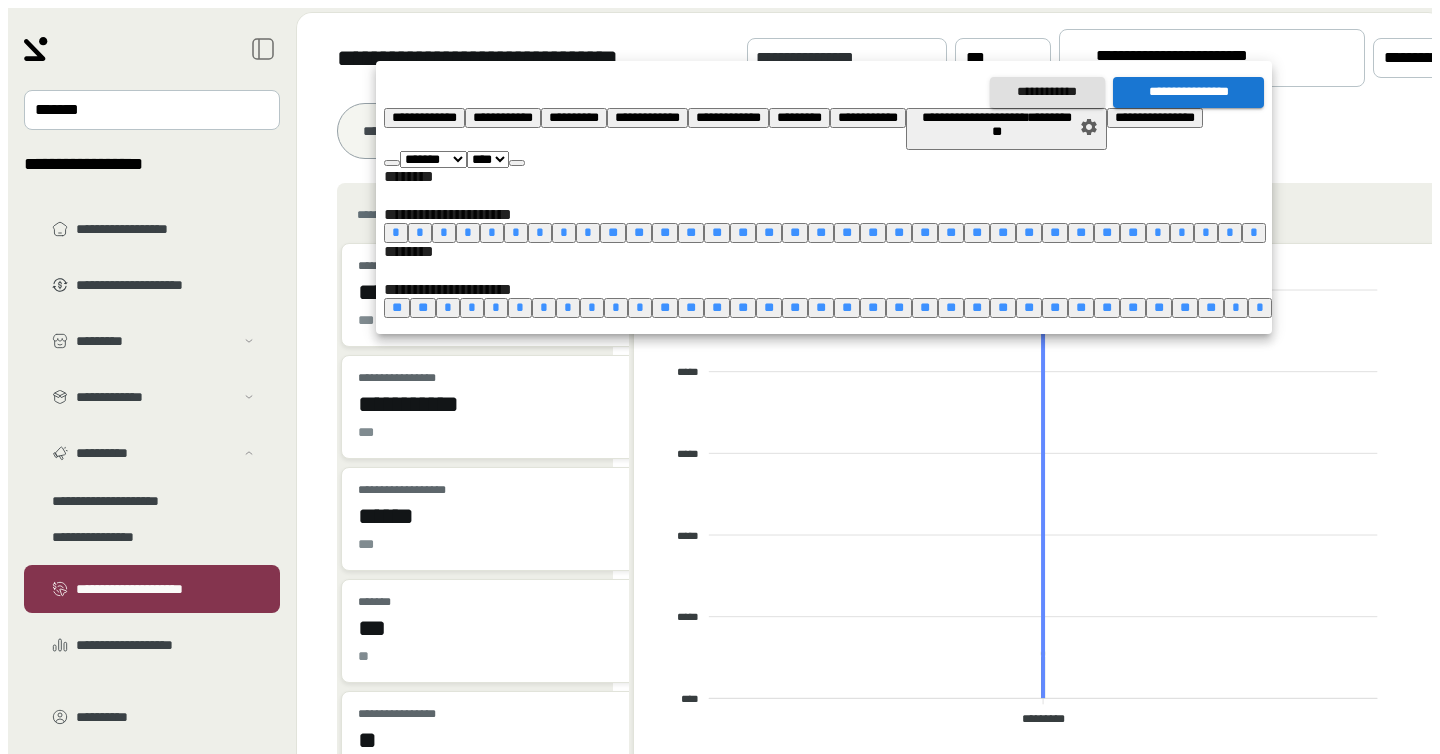 click at bounding box center [517, 163] 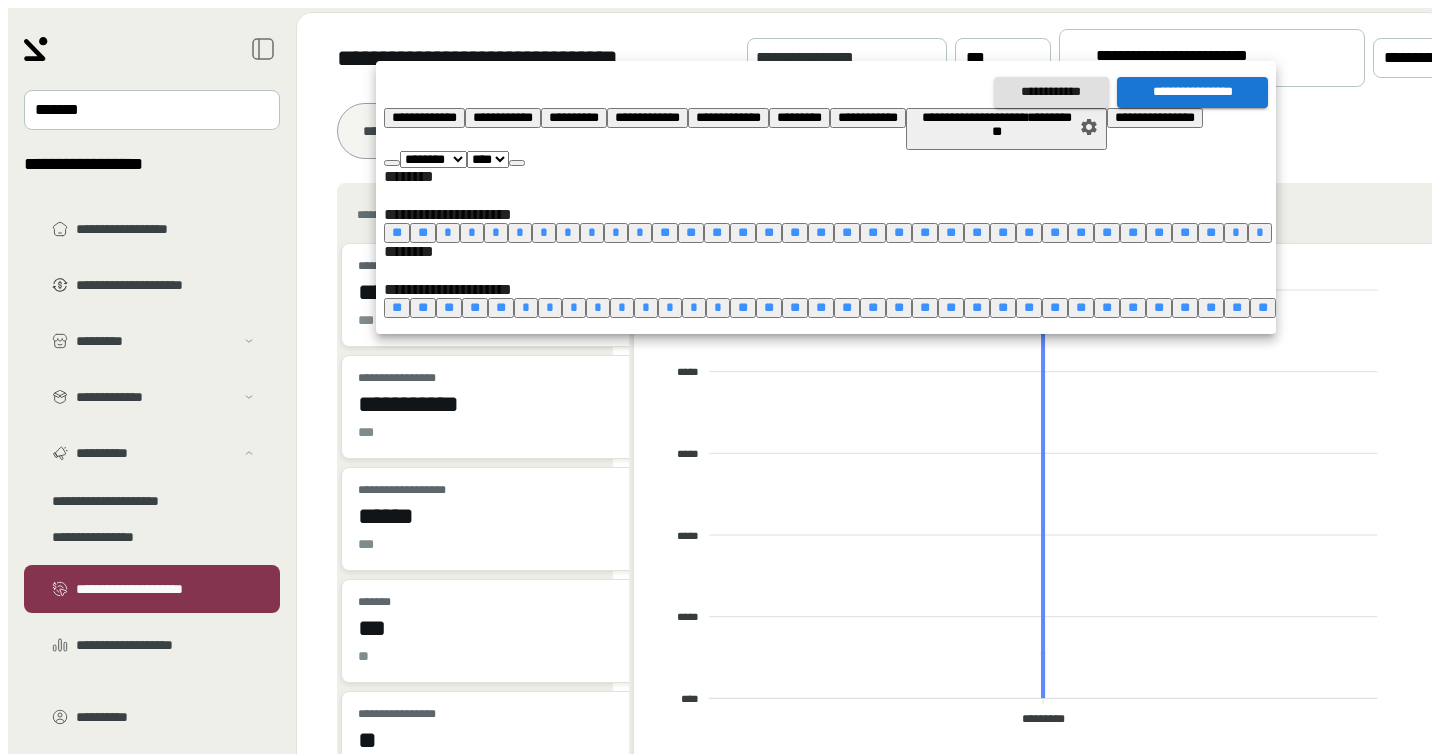 click at bounding box center [517, 163] 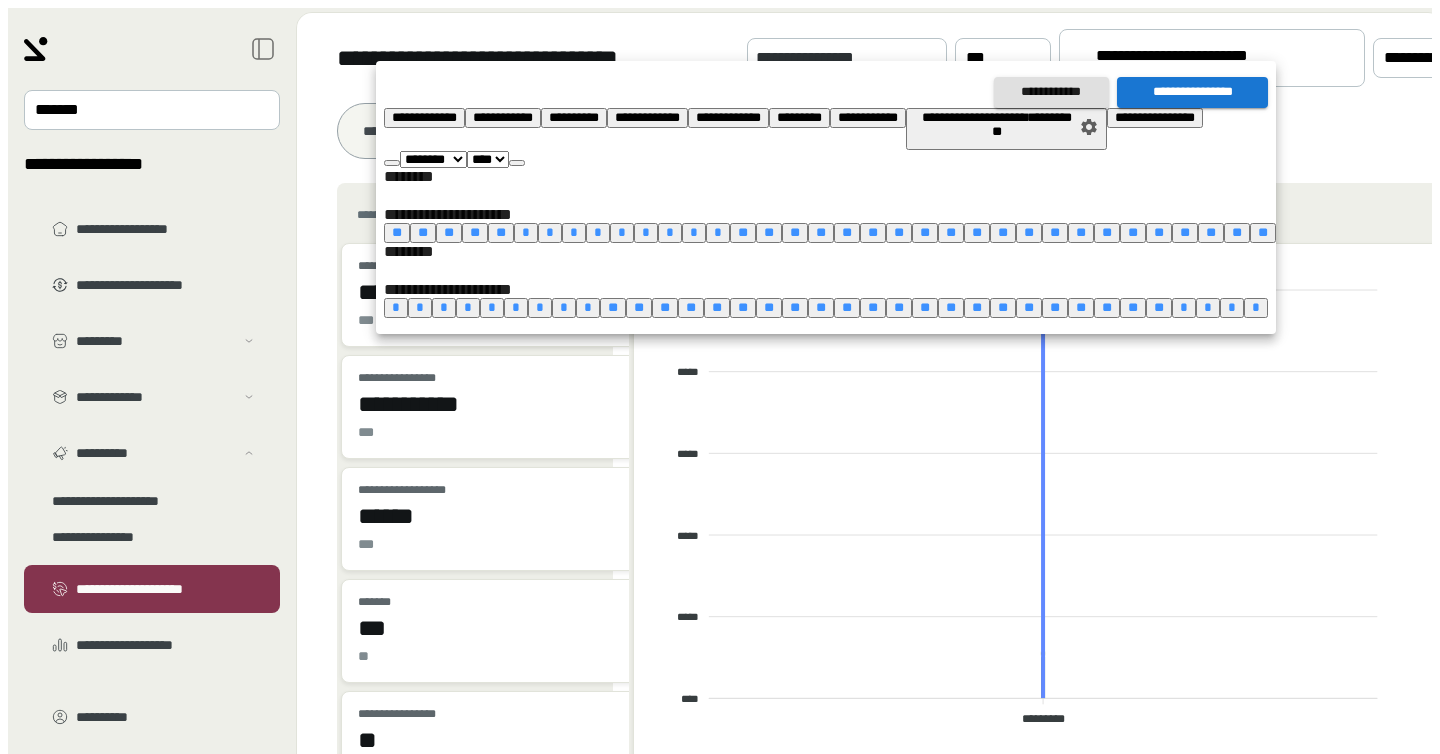 click at bounding box center (517, 163) 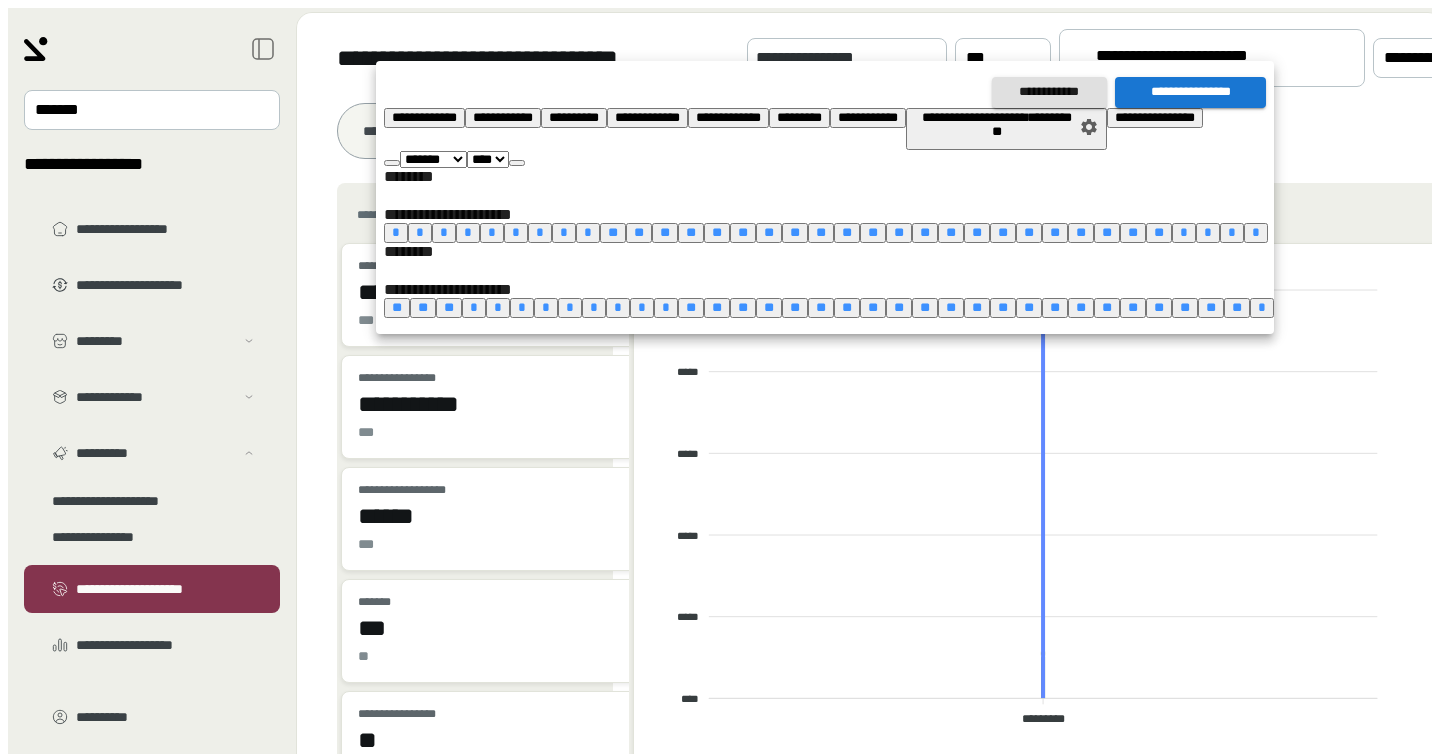 click at bounding box center (517, 163) 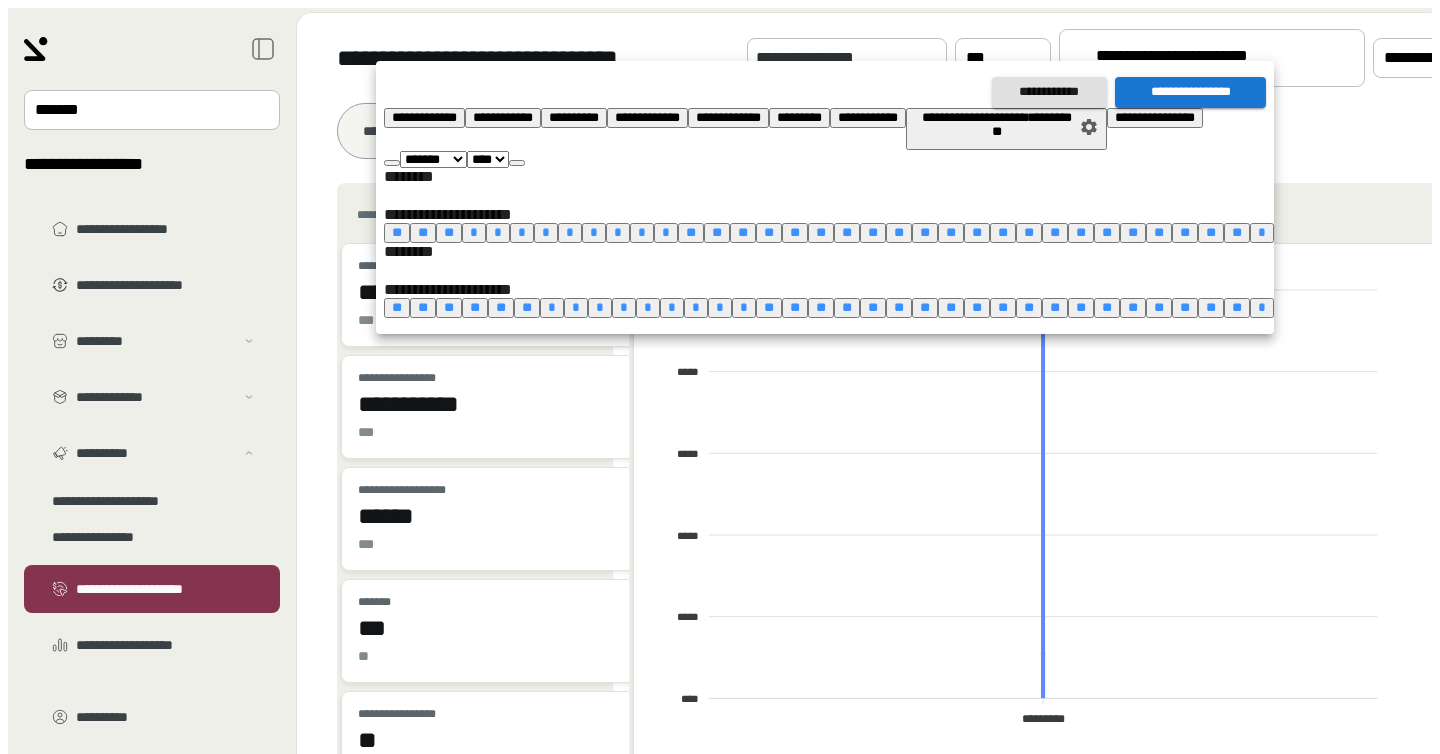 click at bounding box center [517, 163] 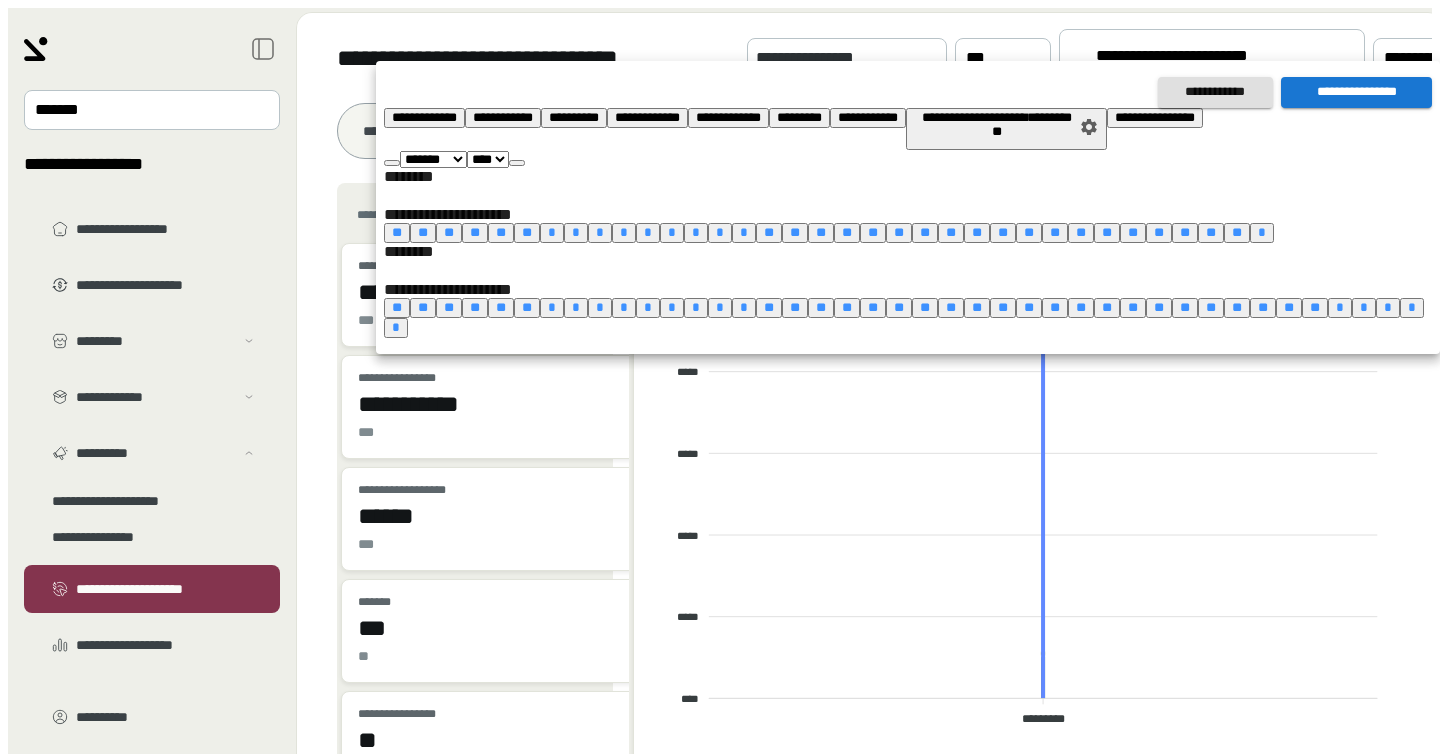 click at bounding box center (517, 163) 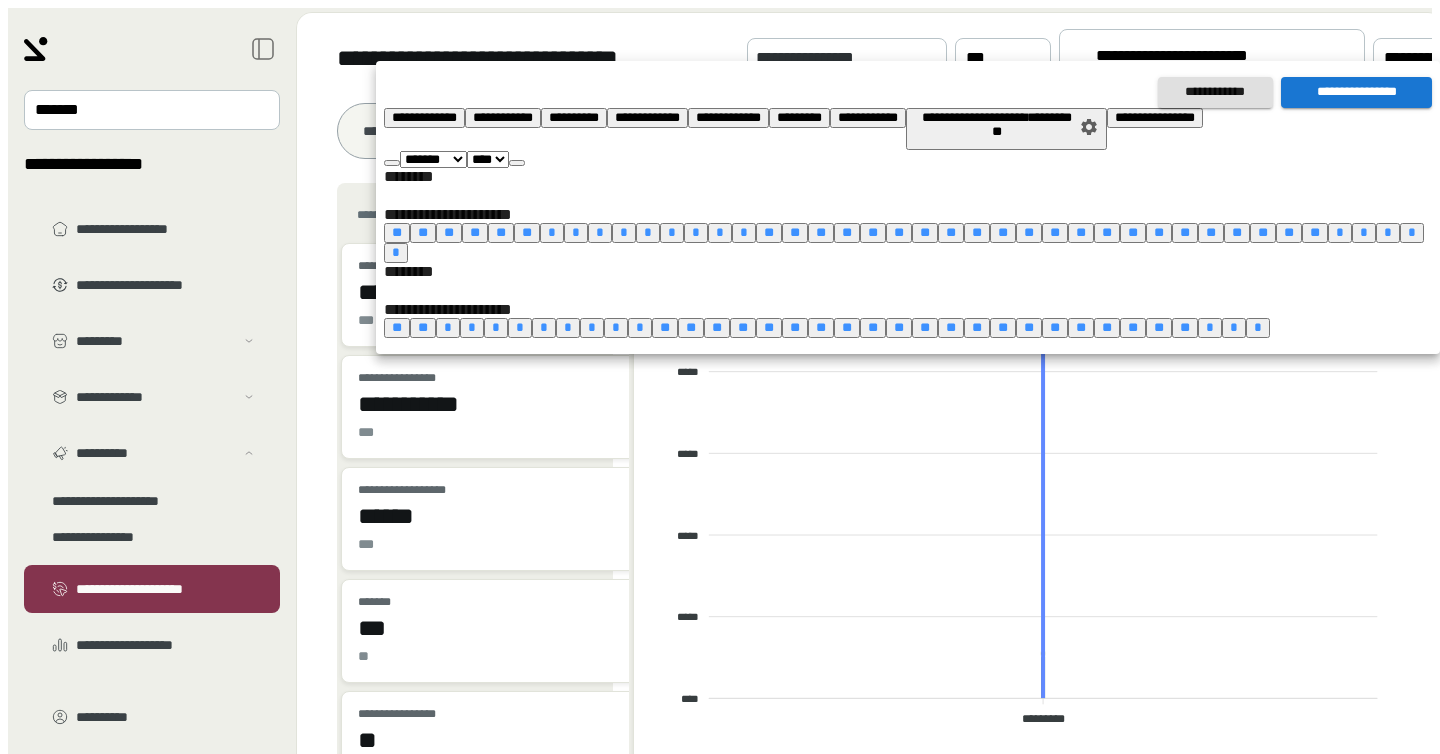 click at bounding box center (517, 163) 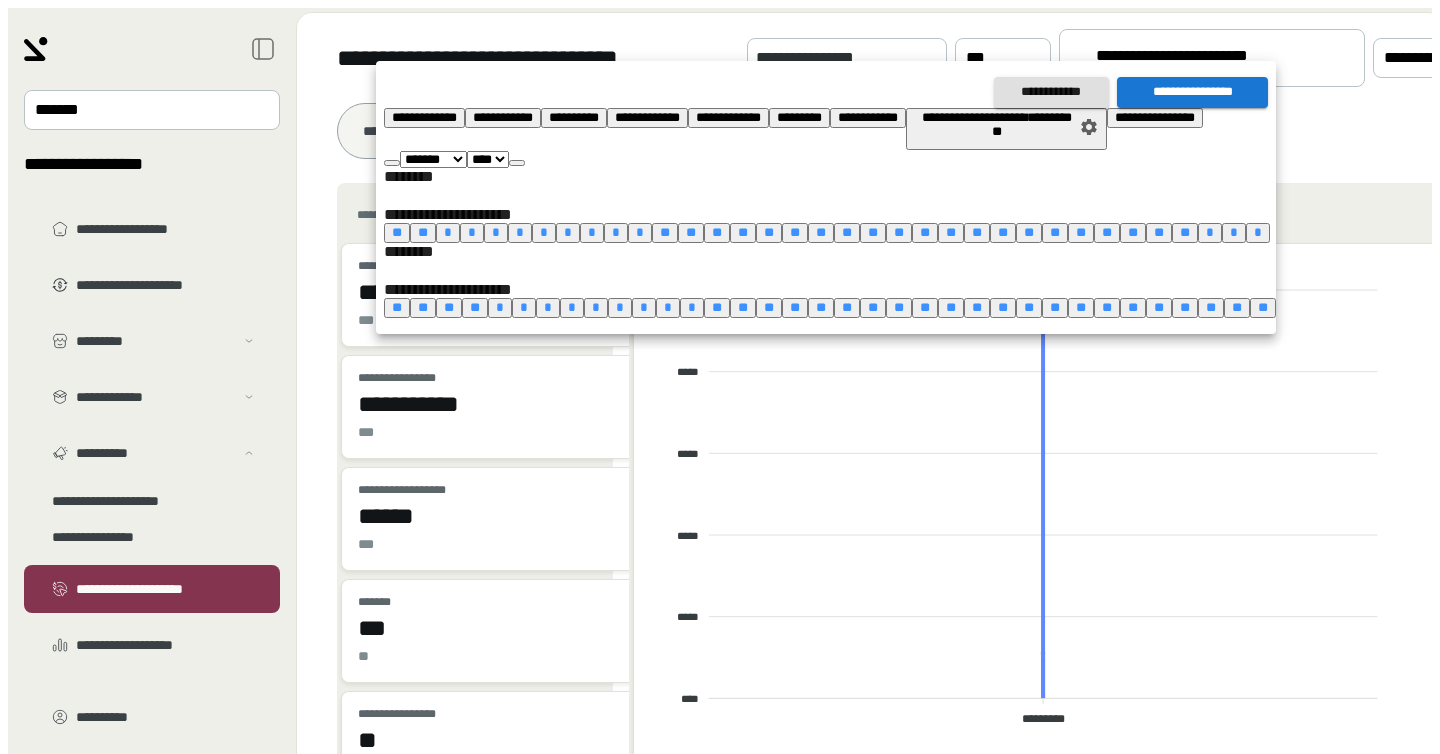 click at bounding box center (517, 163) 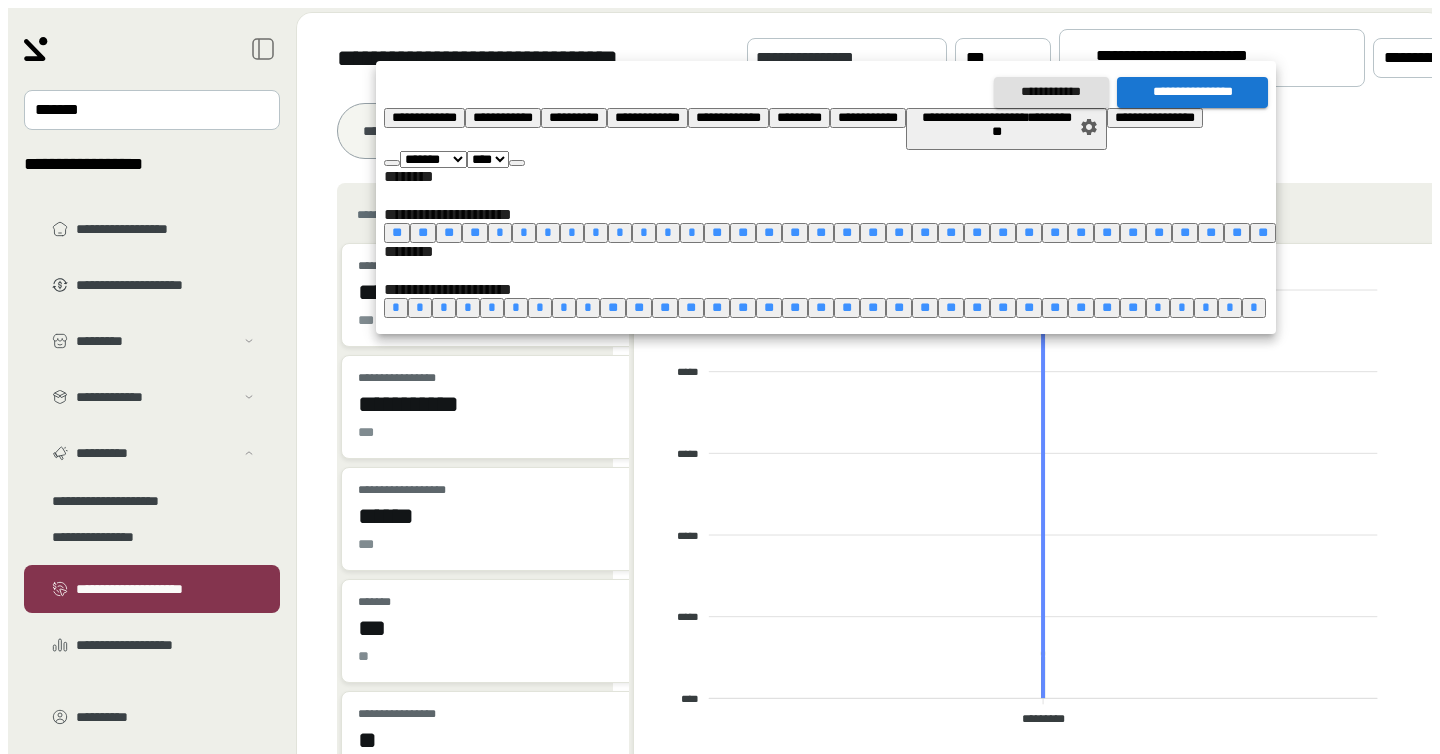 click at bounding box center (517, 163) 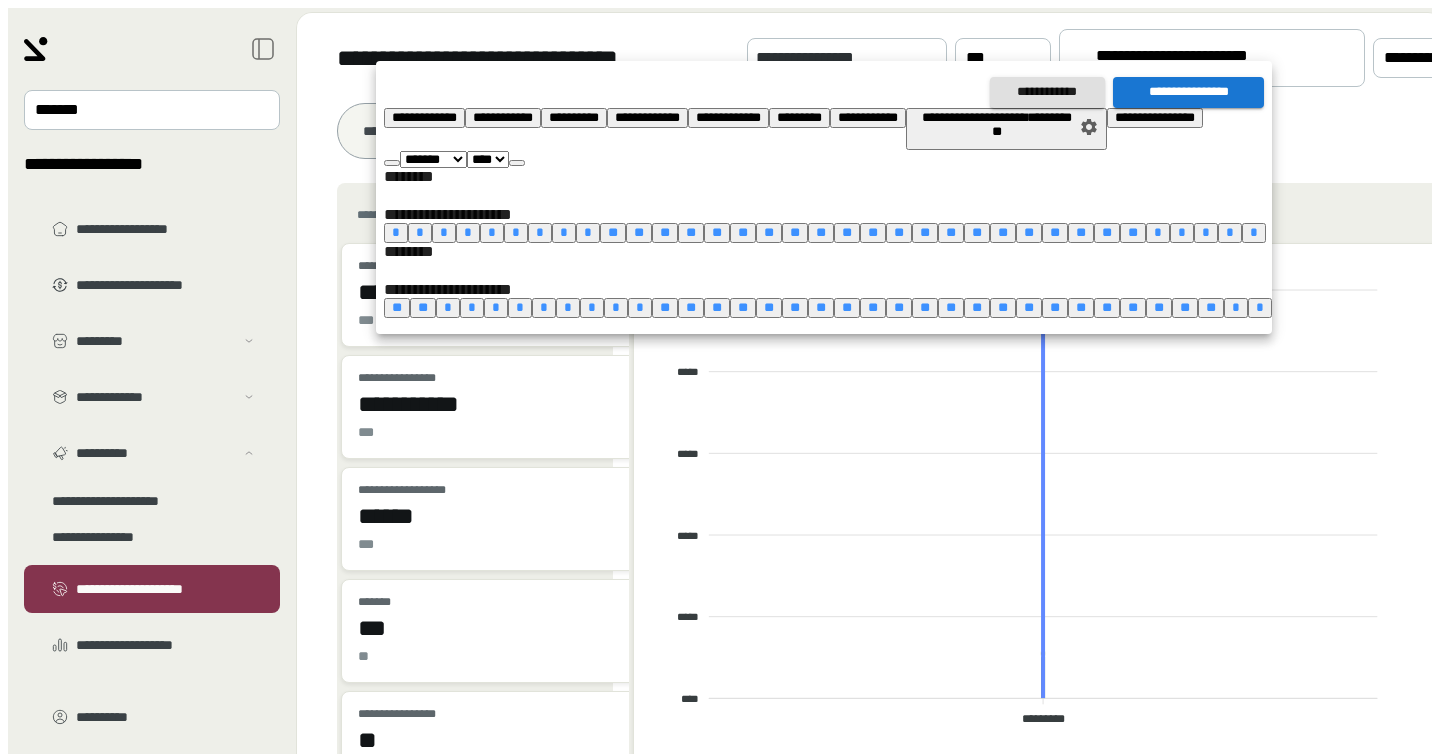 click on "*" at bounding box center (616, 307) 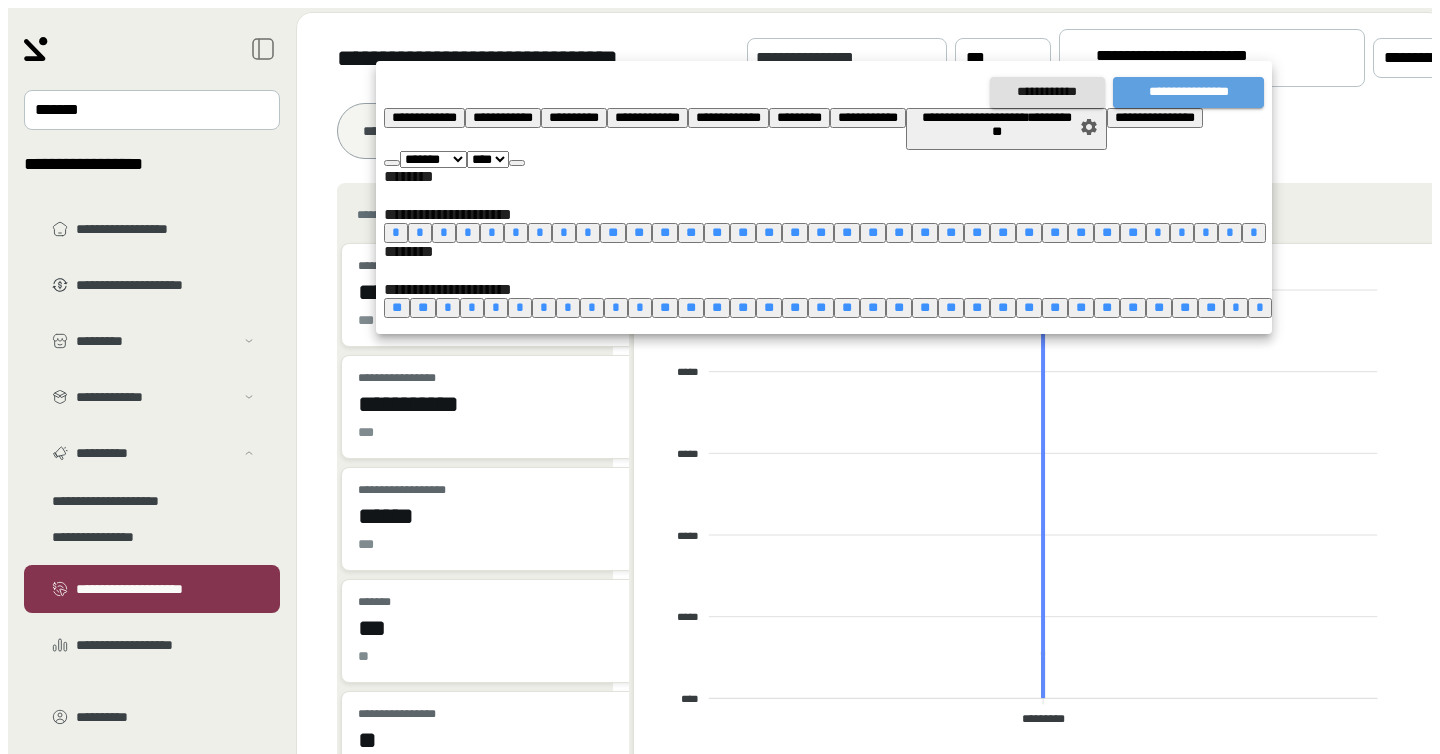 click on "**********" at bounding box center (1188, 92) 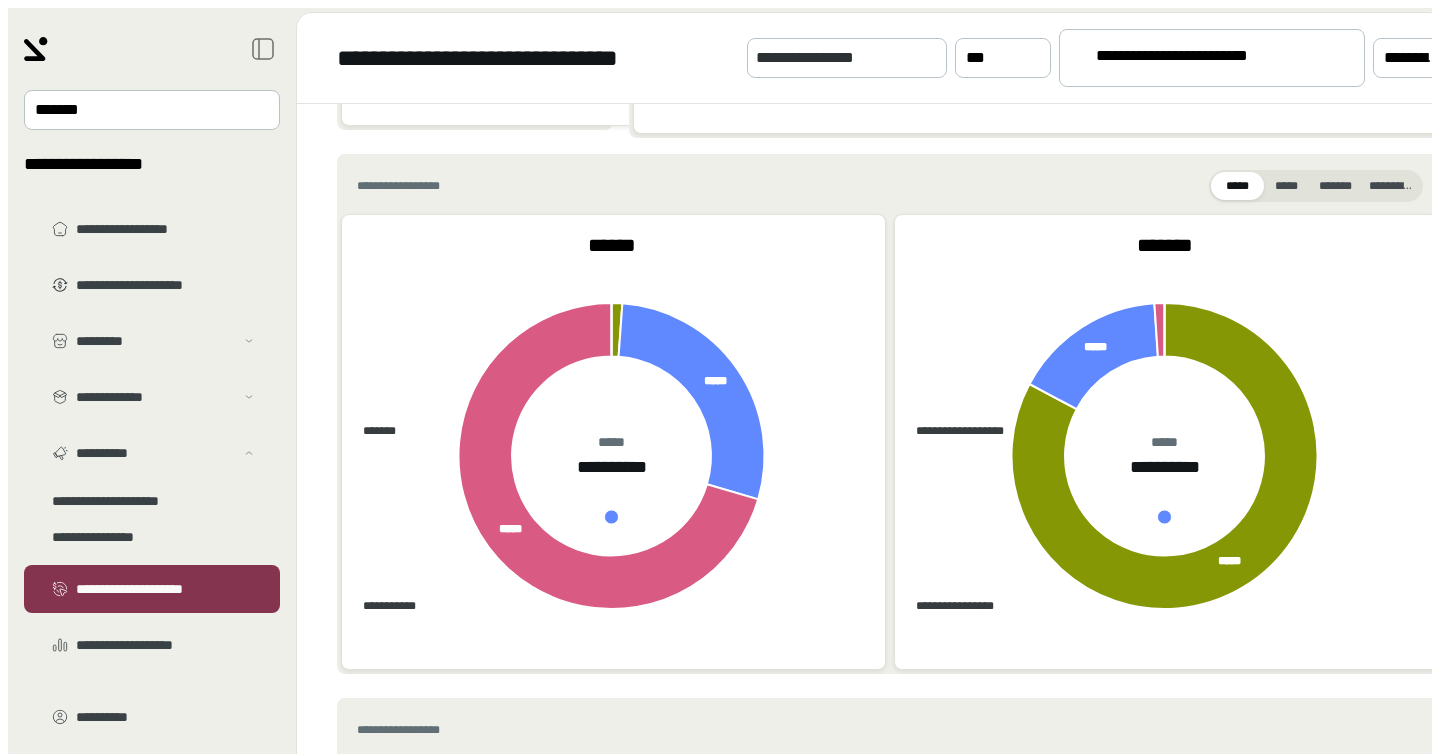 scroll, scrollTop: 861, scrollLeft: 0, axis: vertical 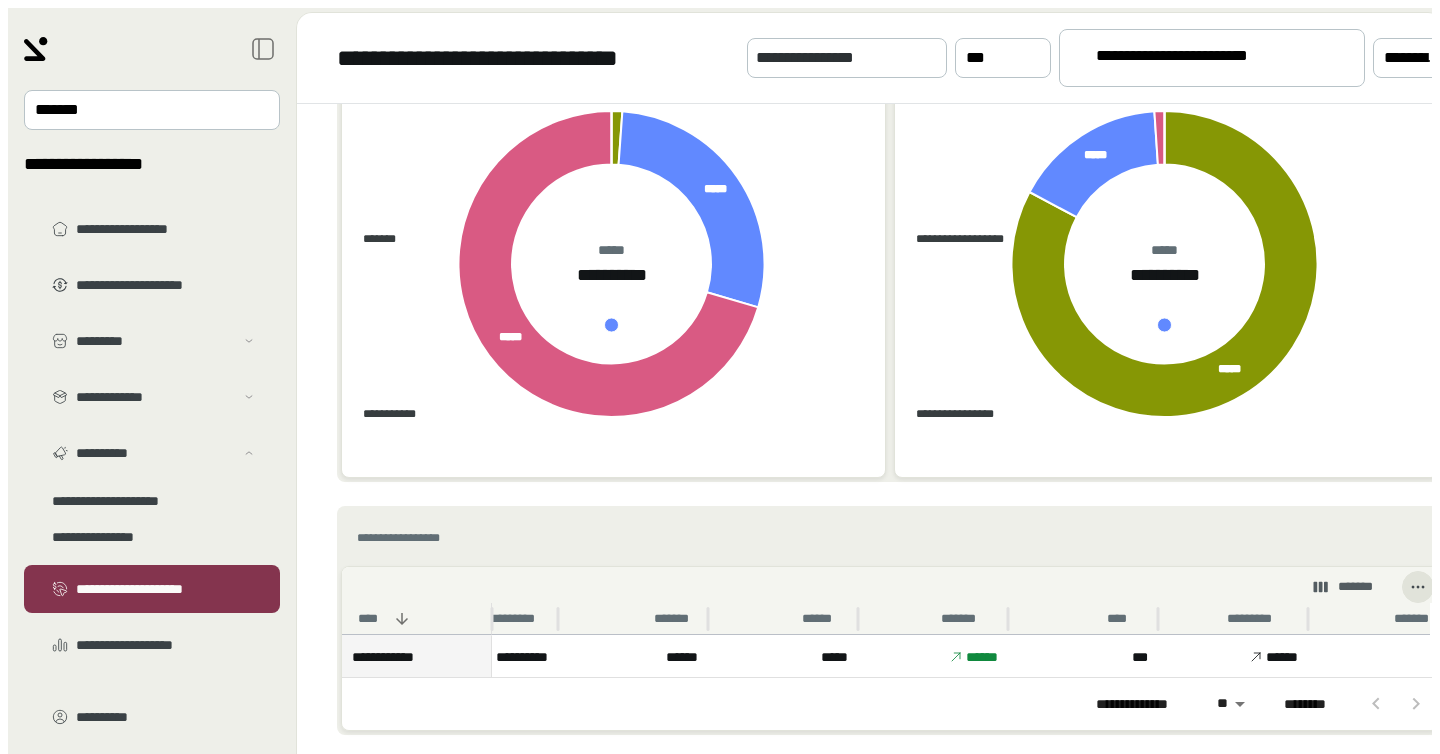 click on "***" at bounding box center [1083, 656] 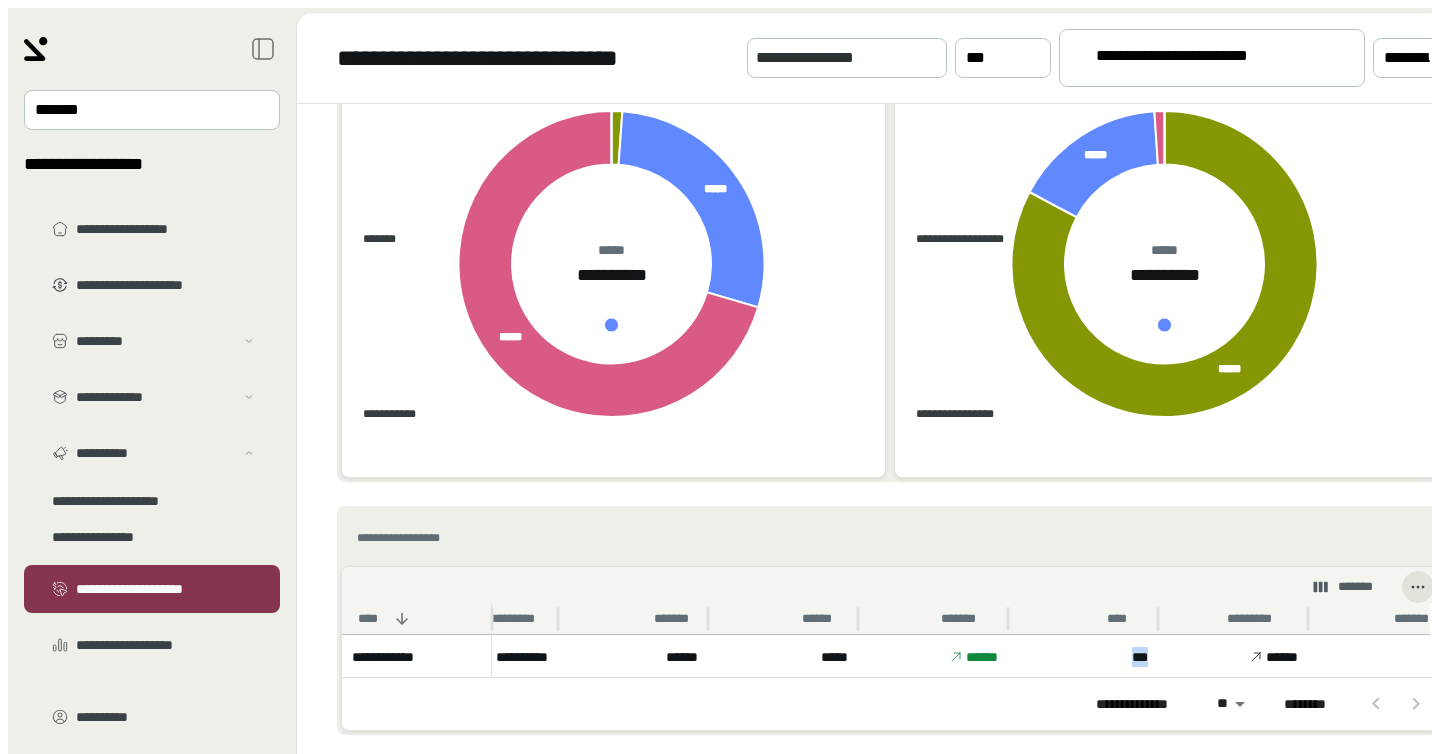 copy on "***" 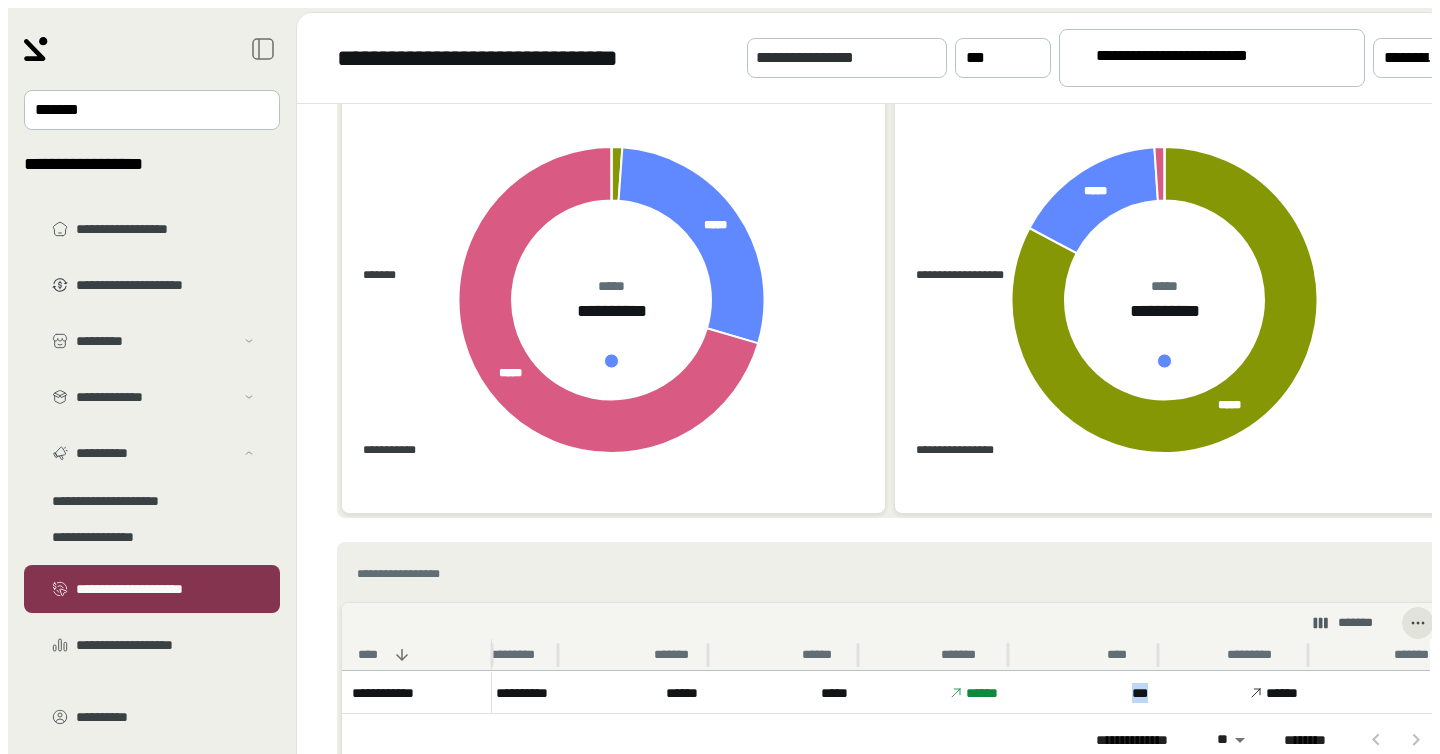 scroll, scrollTop: 824, scrollLeft: 0, axis: vertical 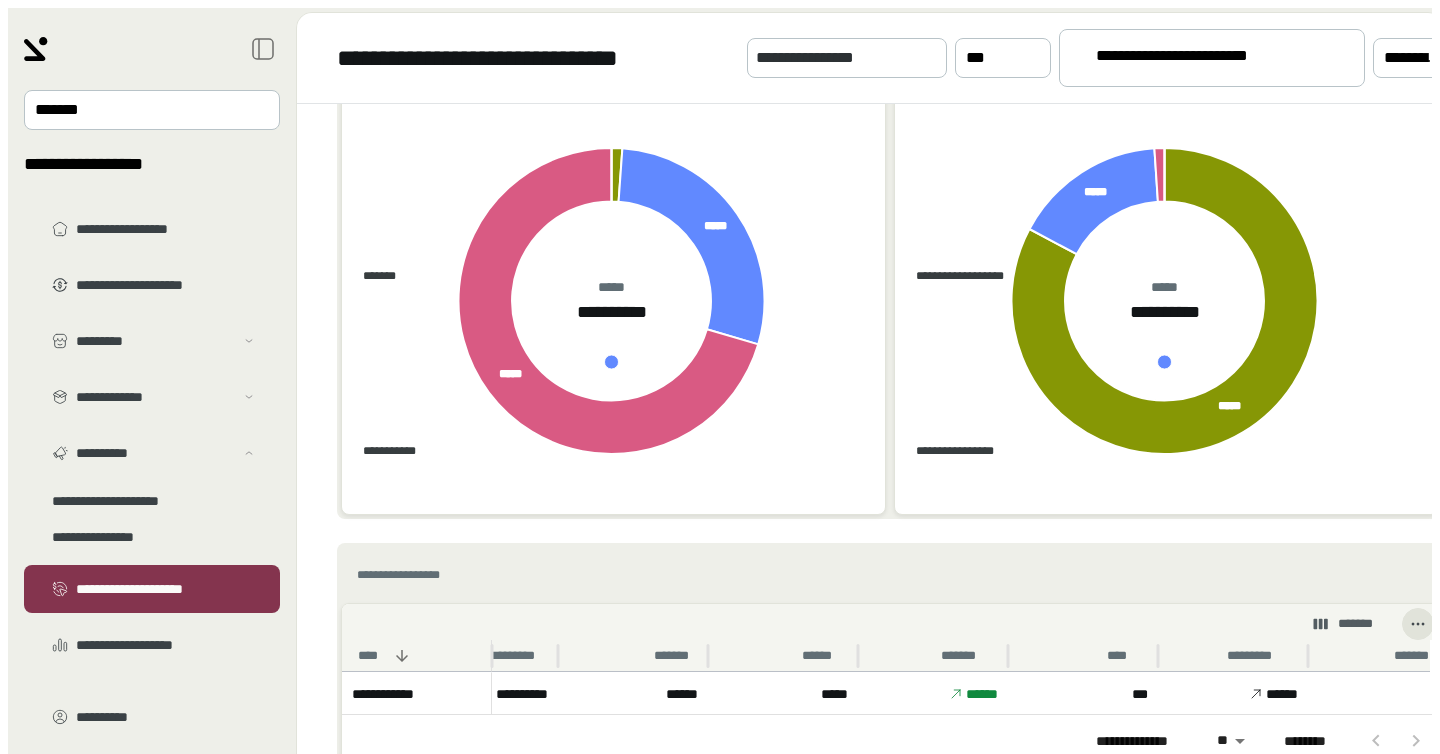 click on "**********" at bounding box center (1189, 59) 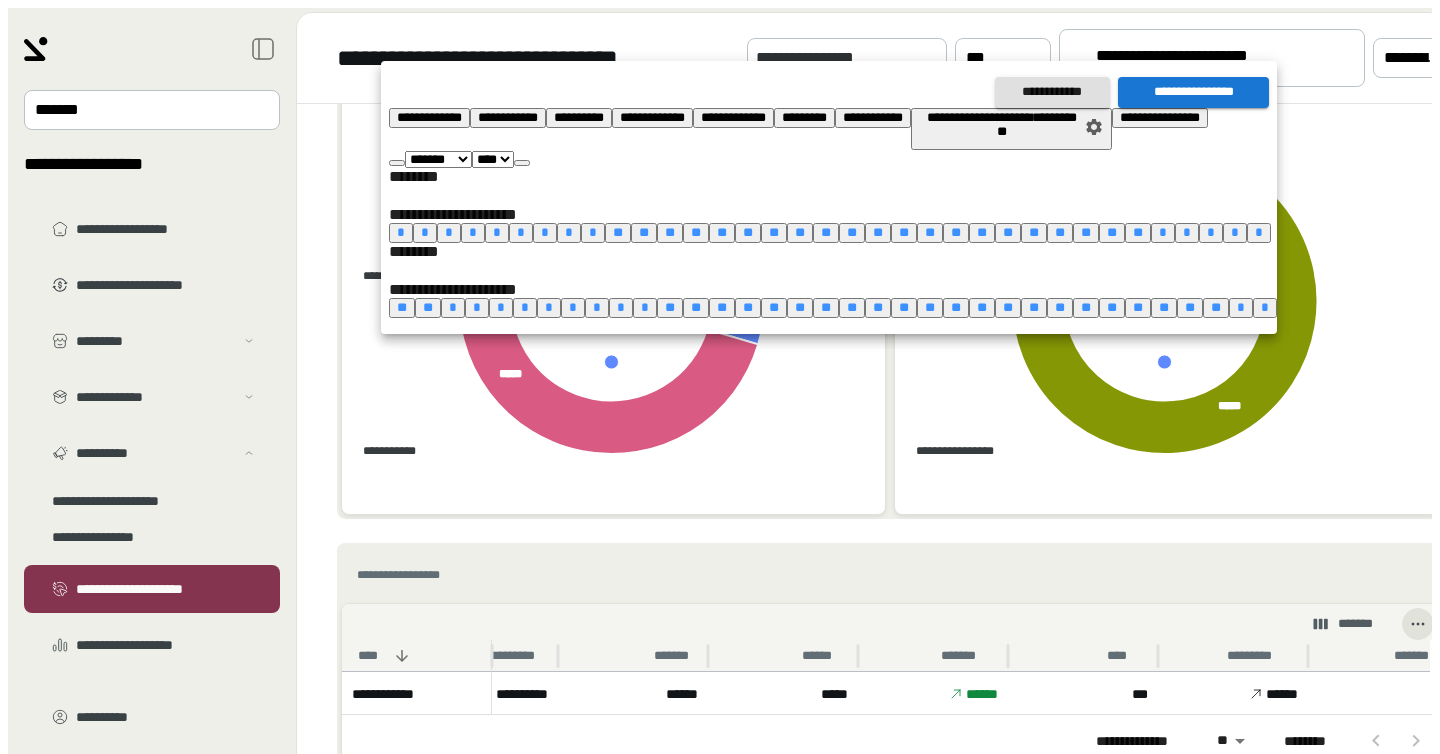 click on "*" at bounding box center (645, 307) 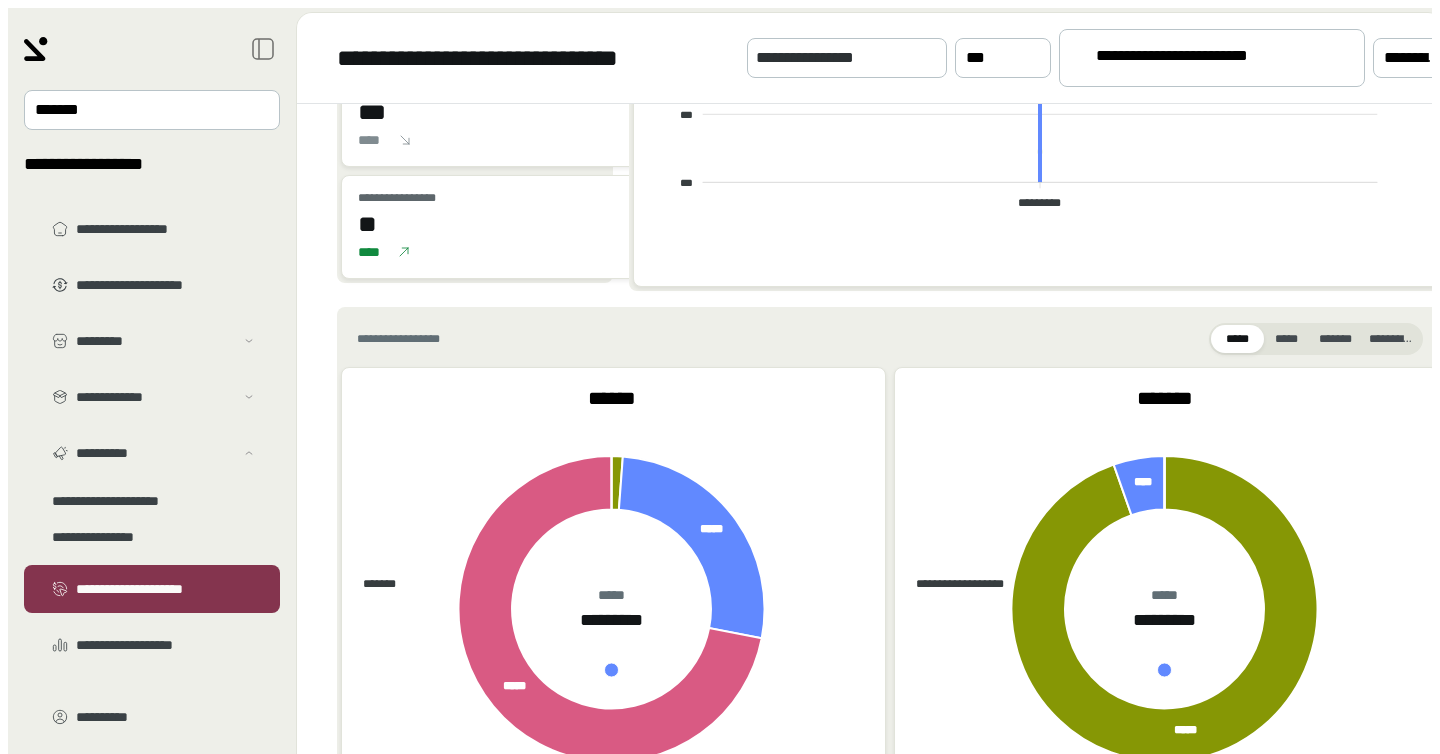 scroll, scrollTop: 499, scrollLeft: 0, axis: vertical 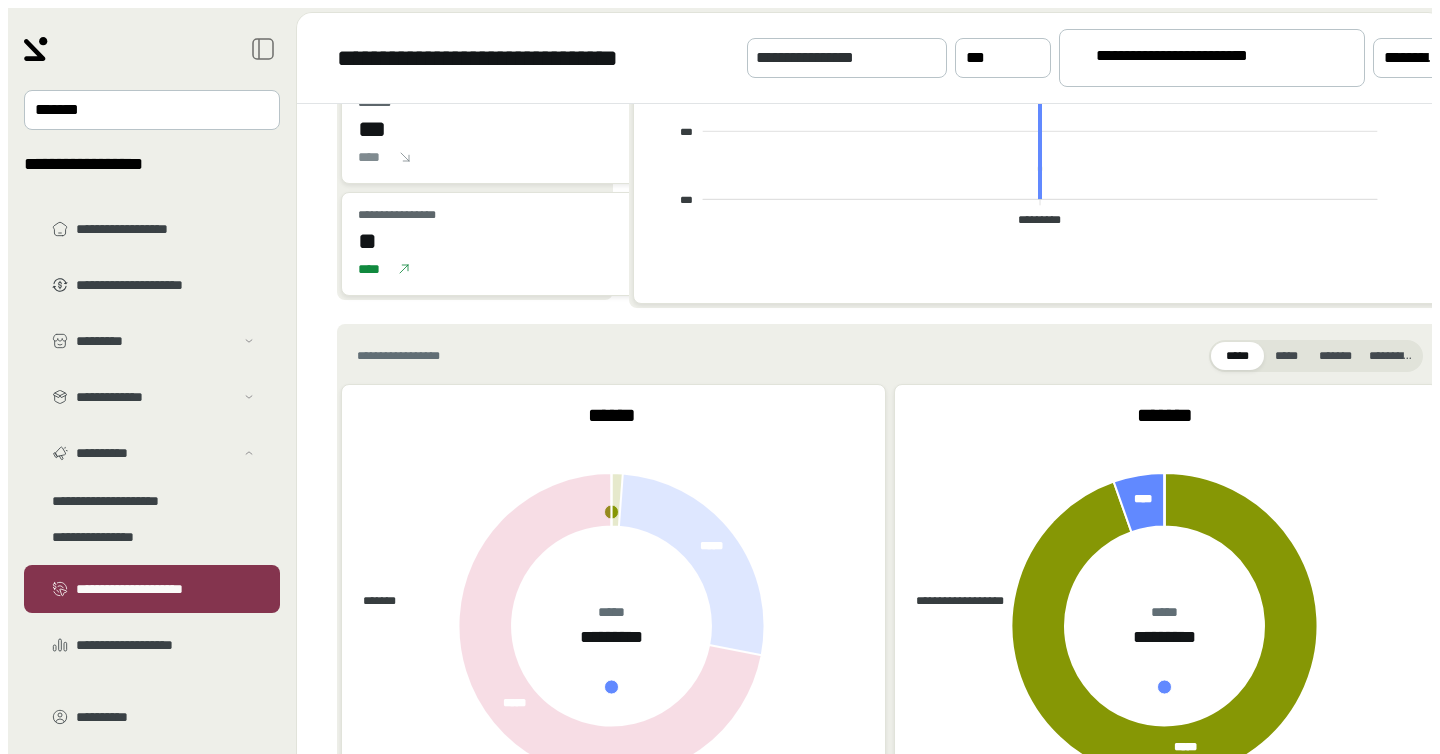 click on "***" at bounding box center (372, 601) 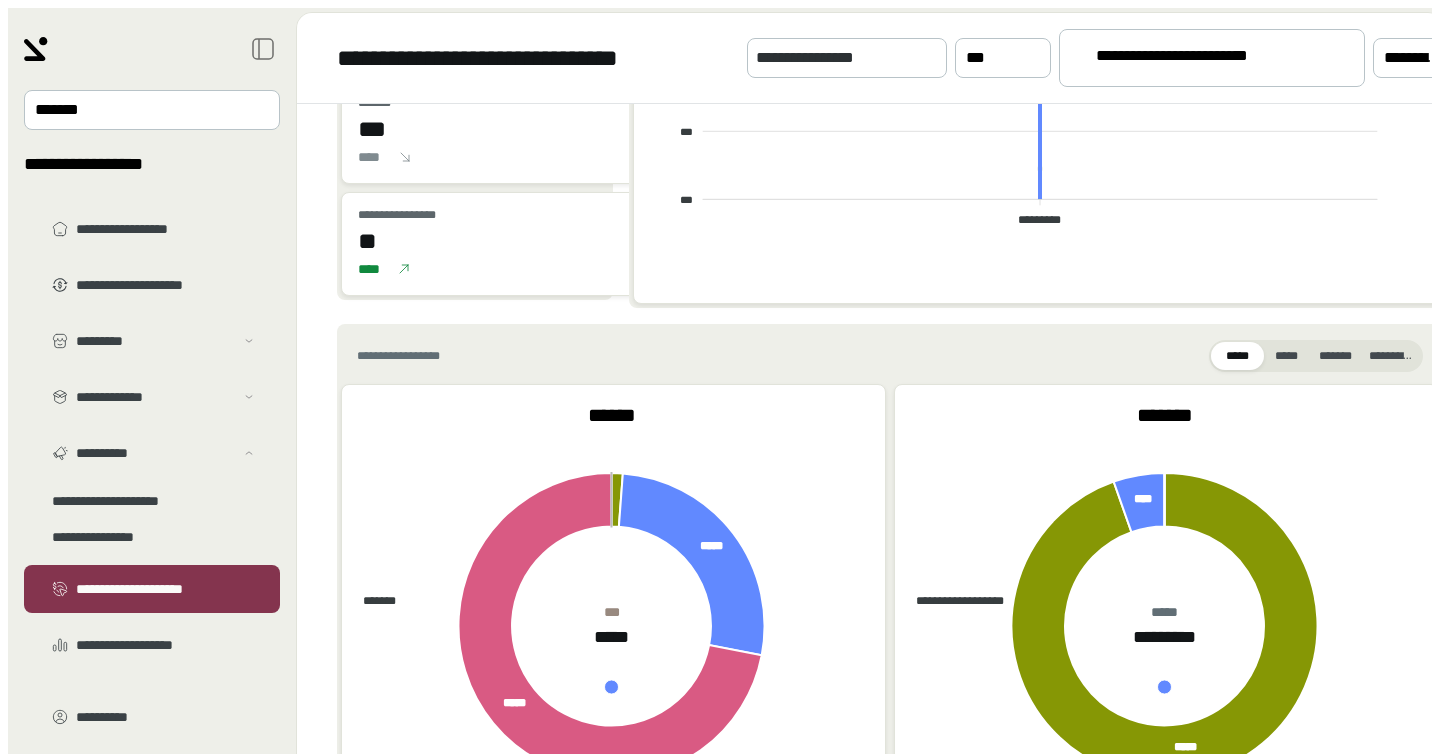 click on "**********" at bounding box center [870, 58] 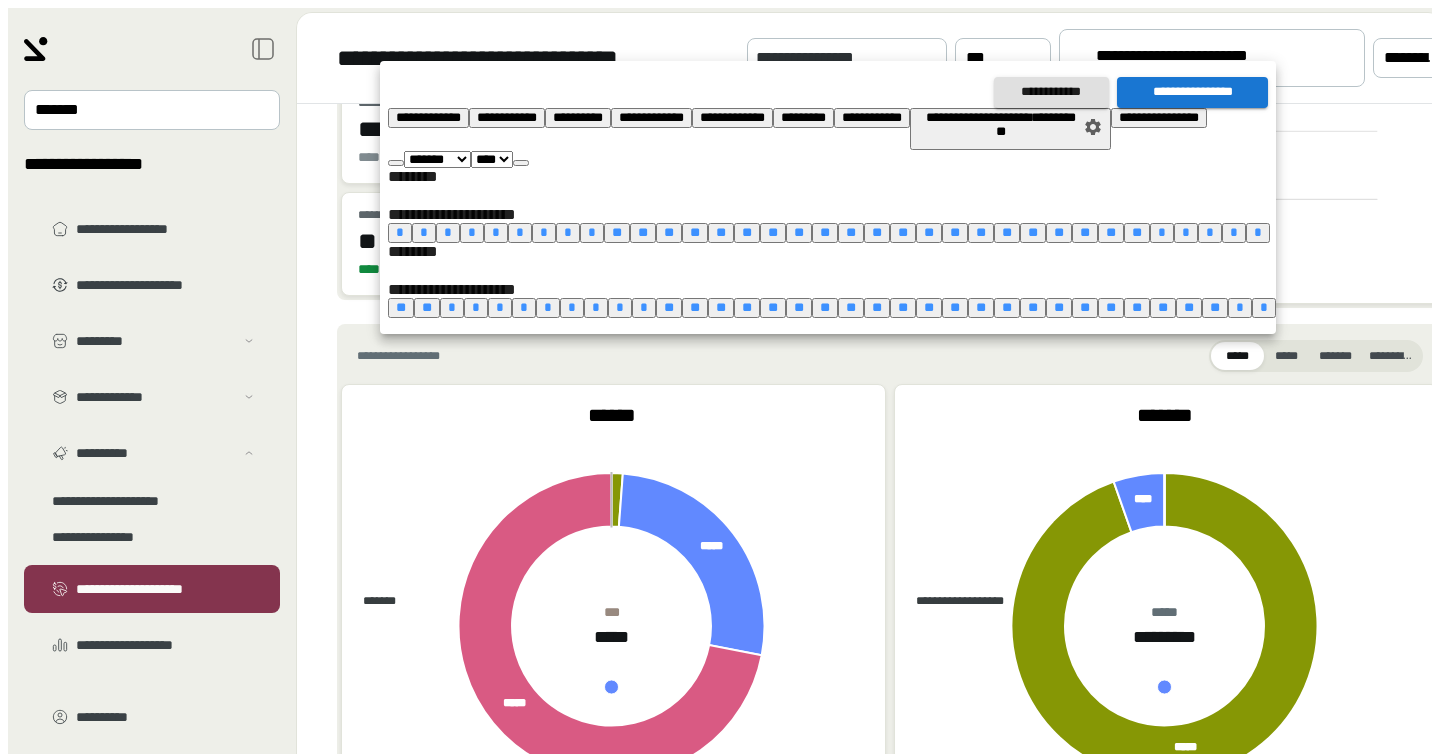 click on "*" at bounding box center (620, 307) 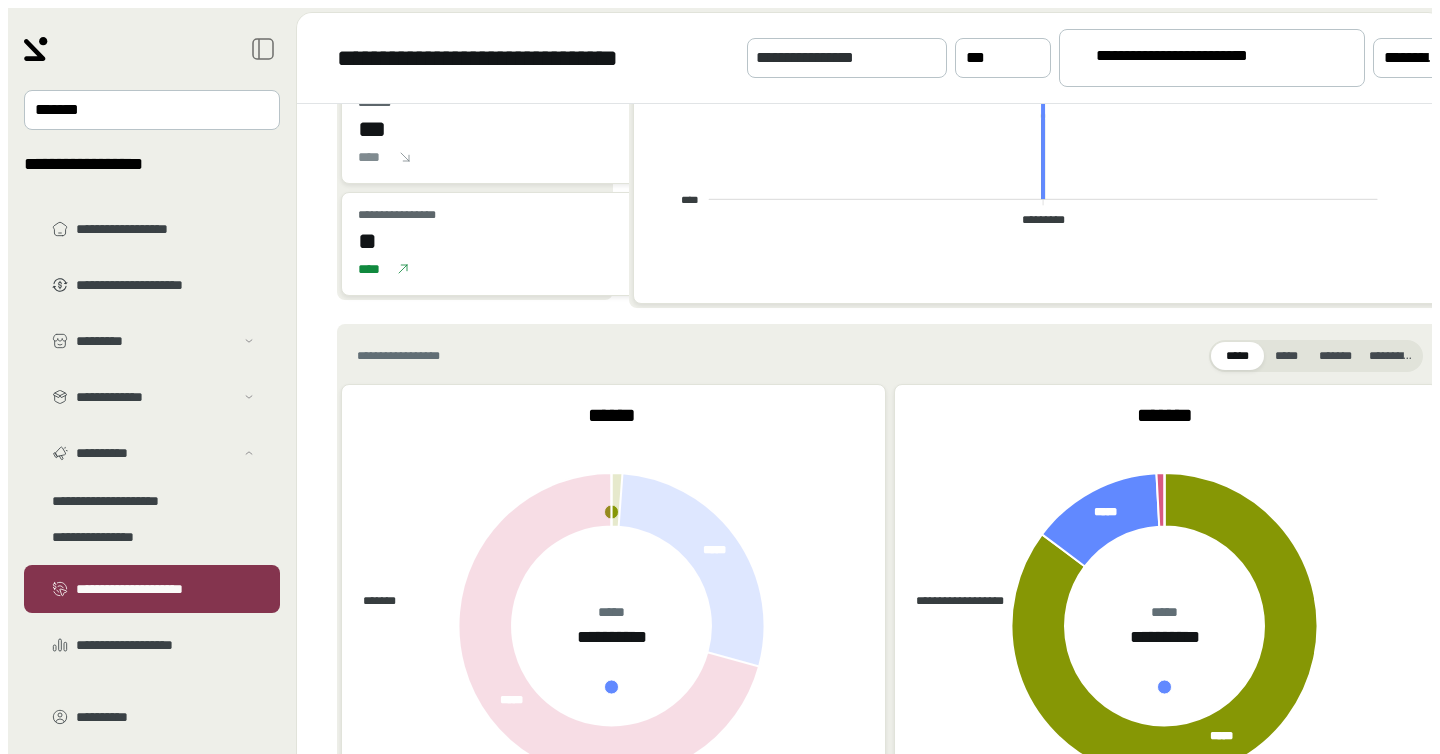 click on "***" at bounding box center (372, 601) 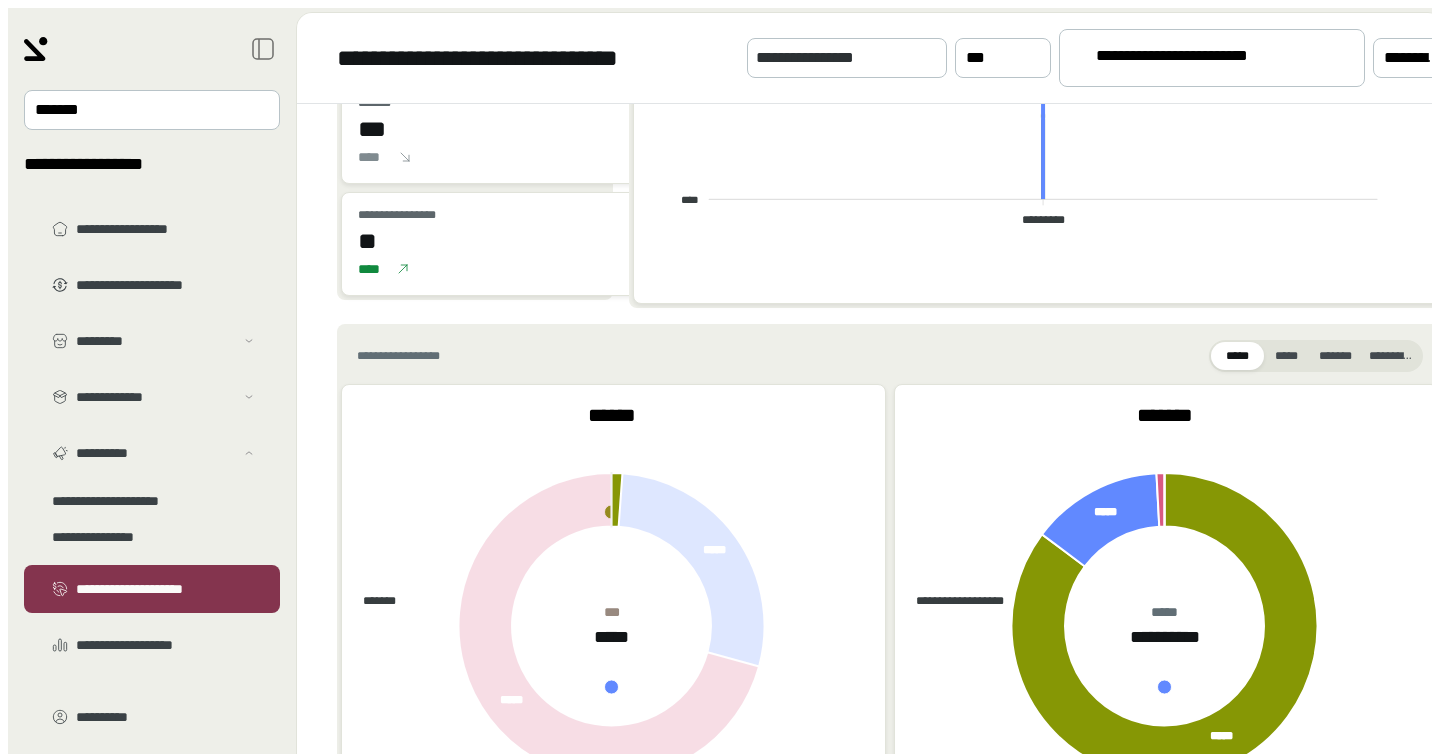 click on "*******" at bounding box center [372, 601] 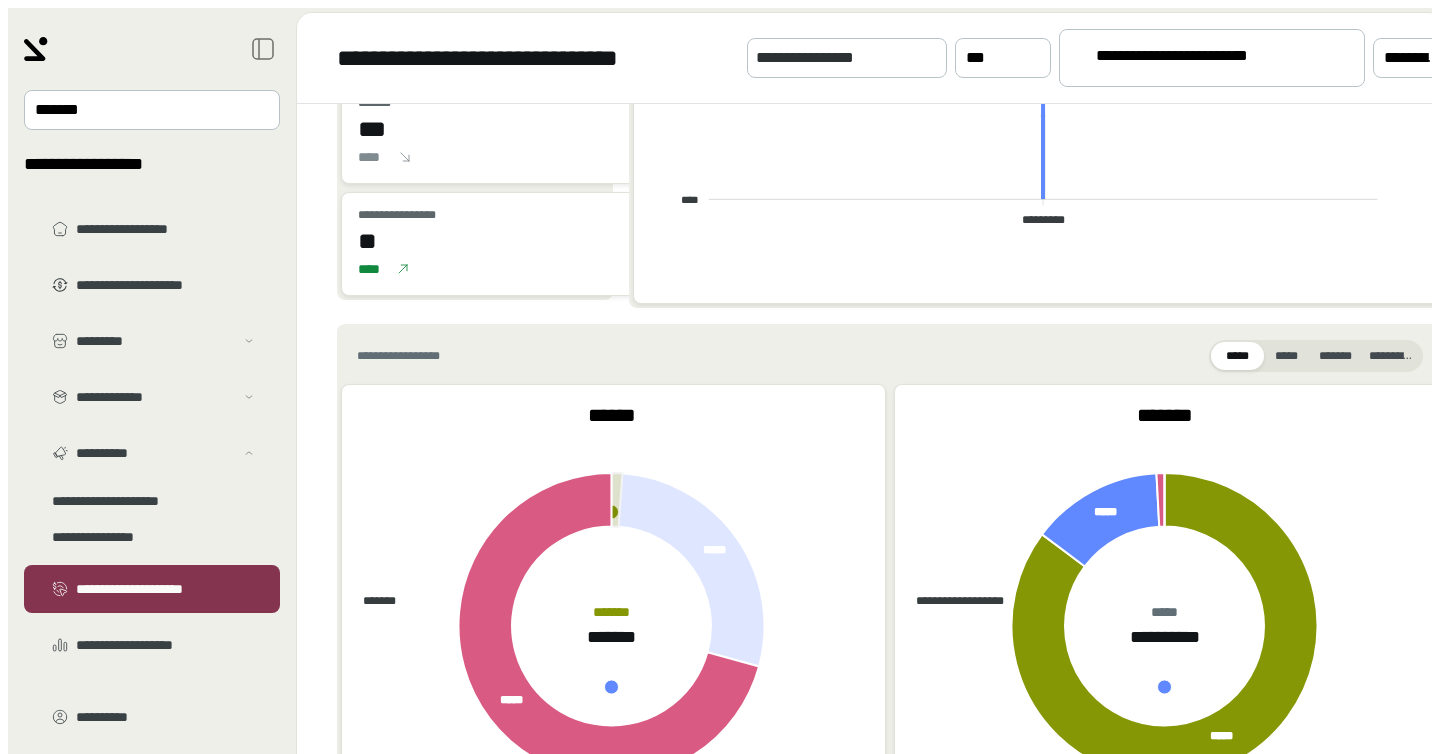 click on "********" at bounding box center [372, 601] 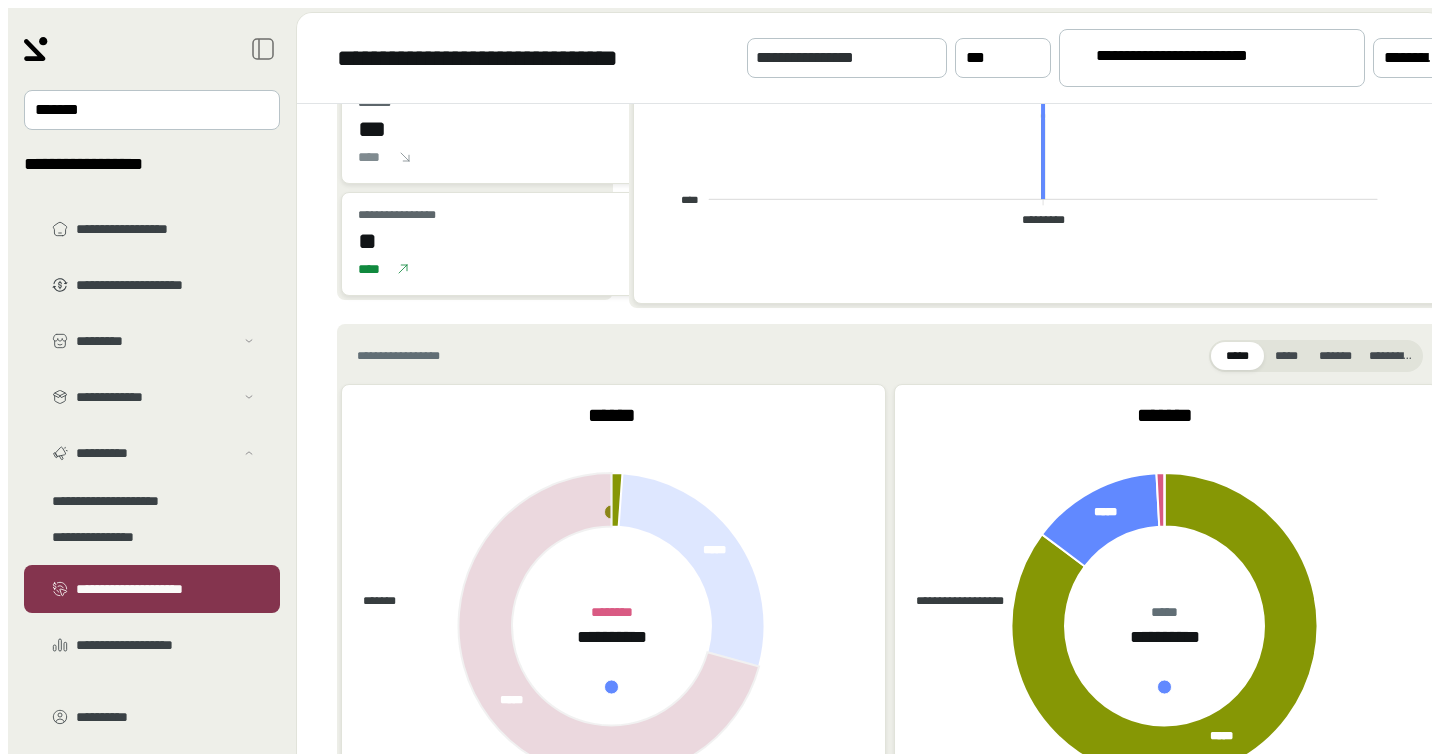 click on "*******" at bounding box center [372, 601] 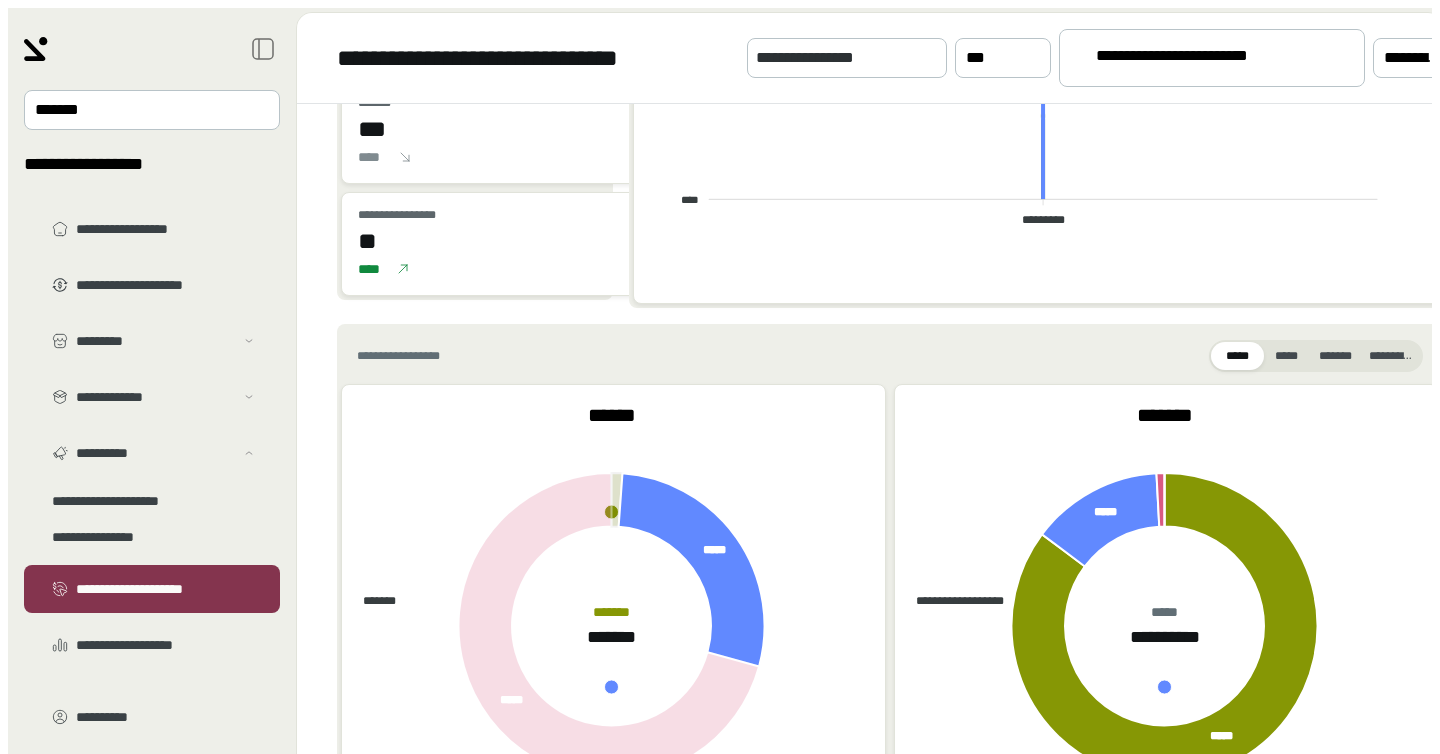 click on "**********" at bounding box center [372, 601] 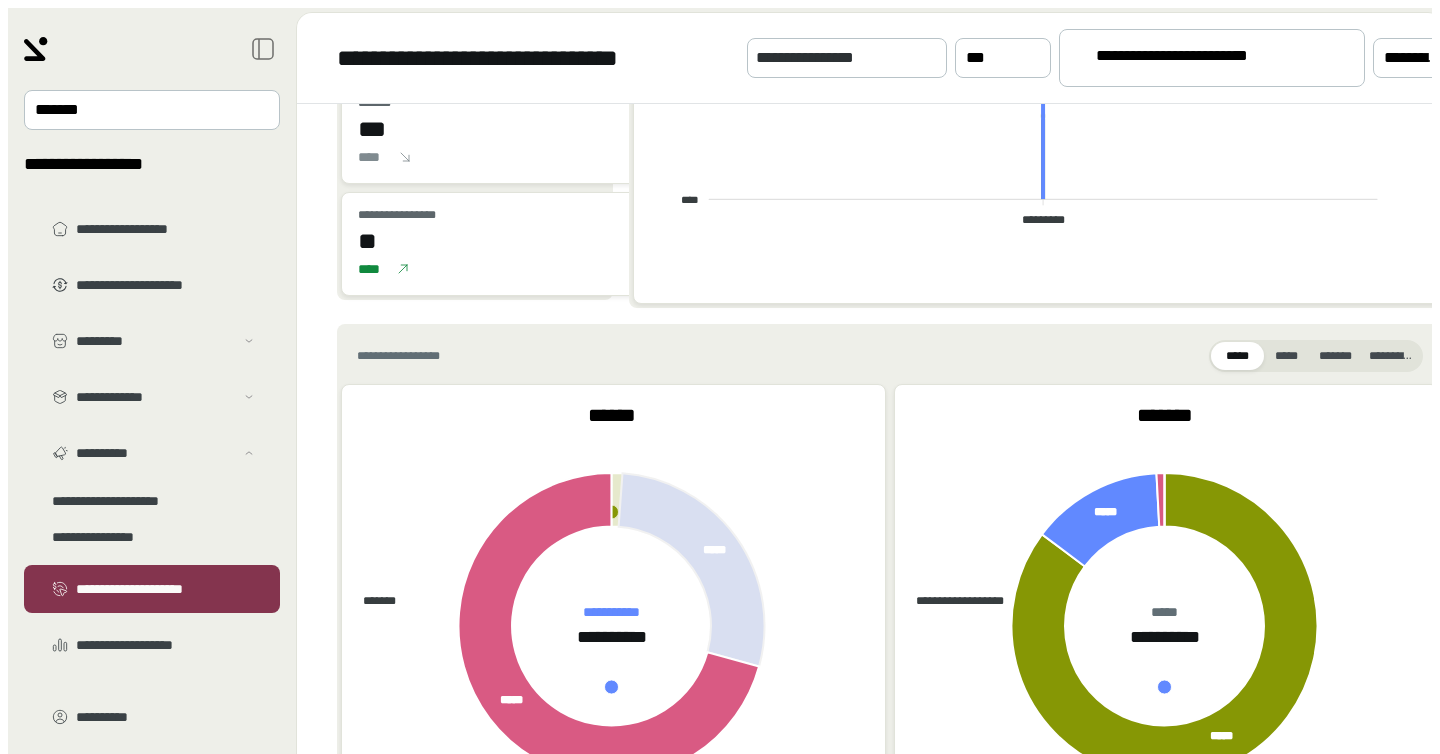 click on "********" at bounding box center (372, 601) 